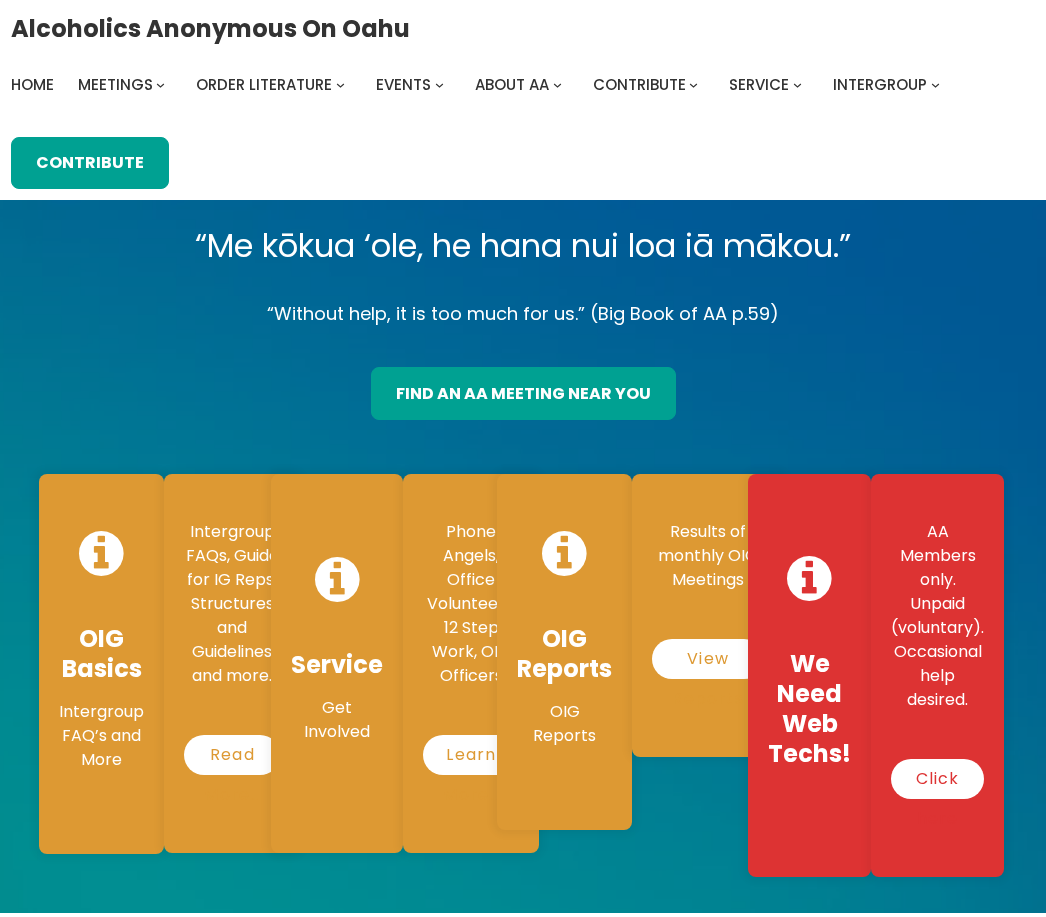 scroll, scrollTop: 0, scrollLeft: 0, axis: both 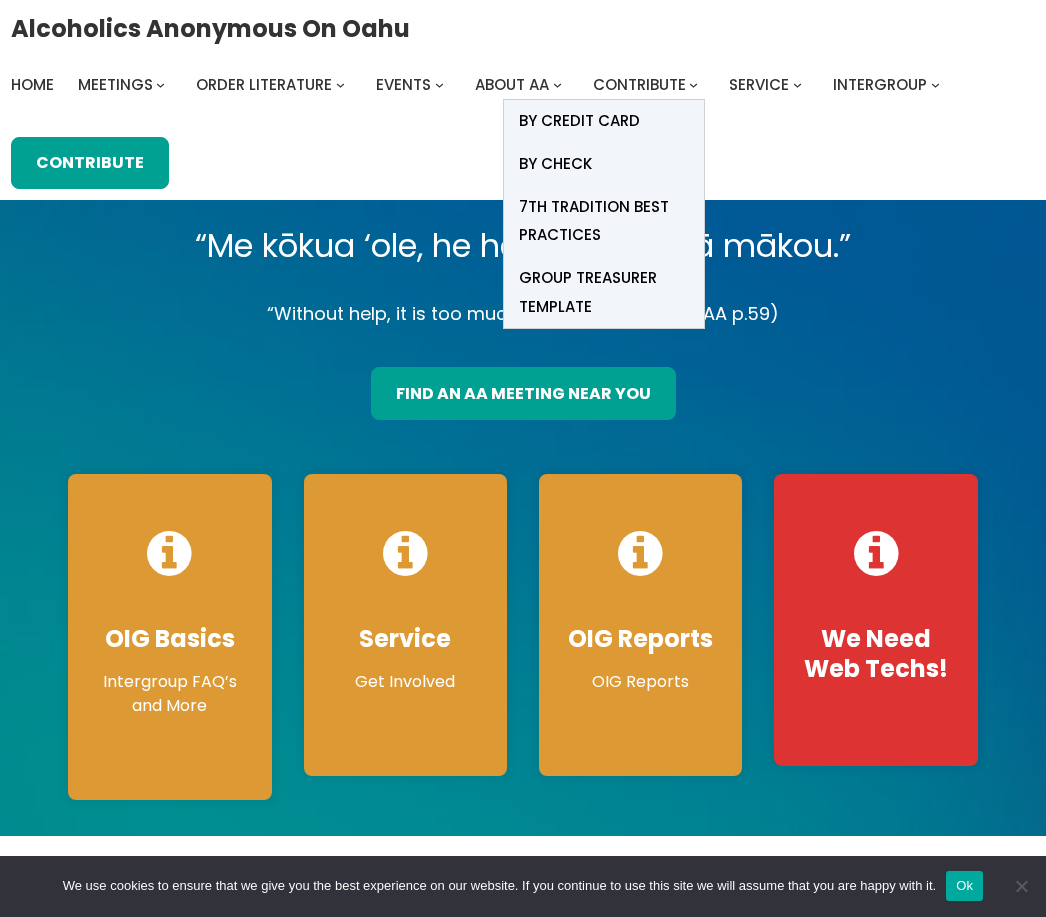 click on "BY Credit card" at bounding box center [579, 121] 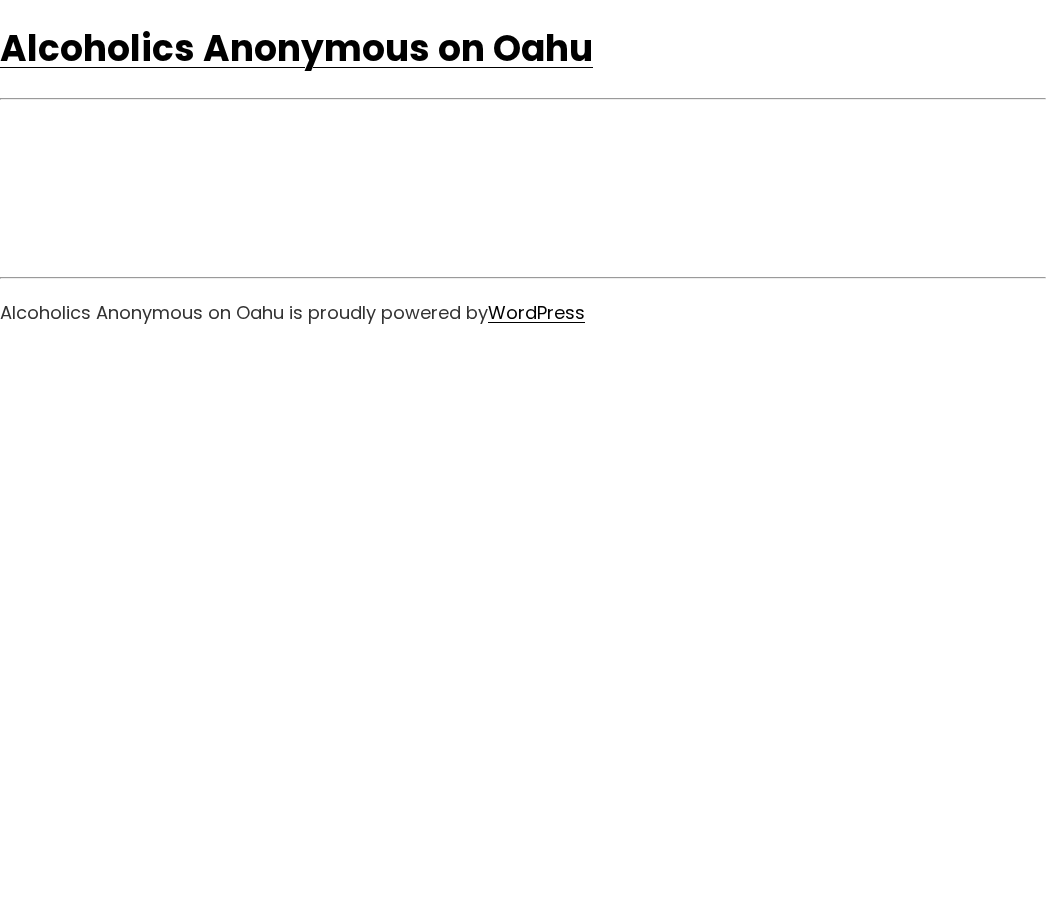 scroll, scrollTop: 0, scrollLeft: 0, axis: both 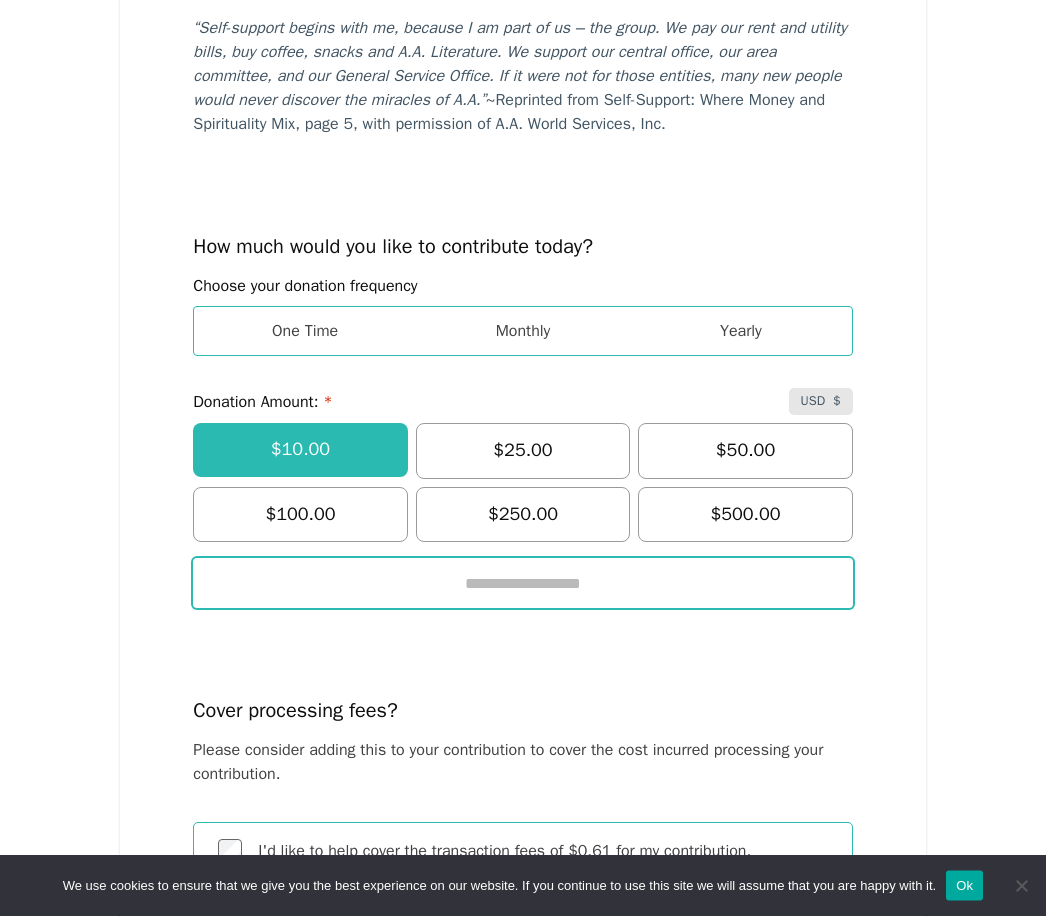 click at bounding box center [523, 584] 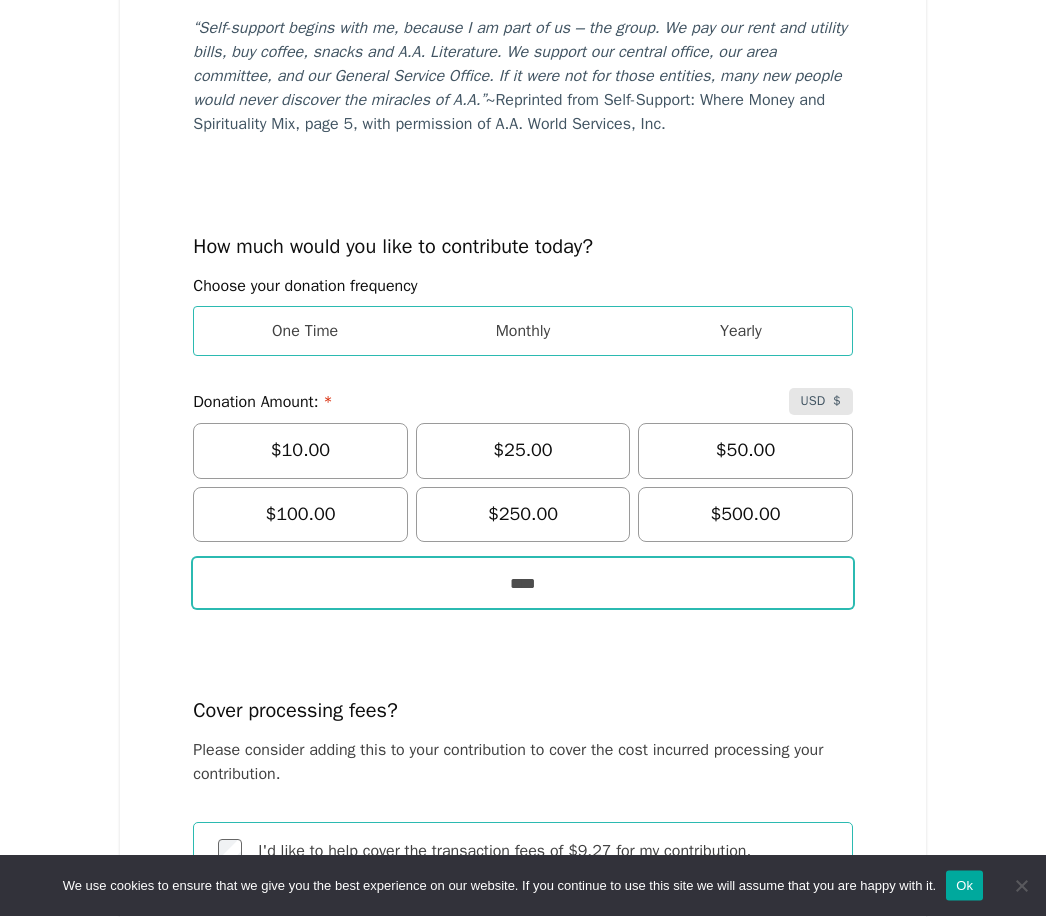 type on "****" 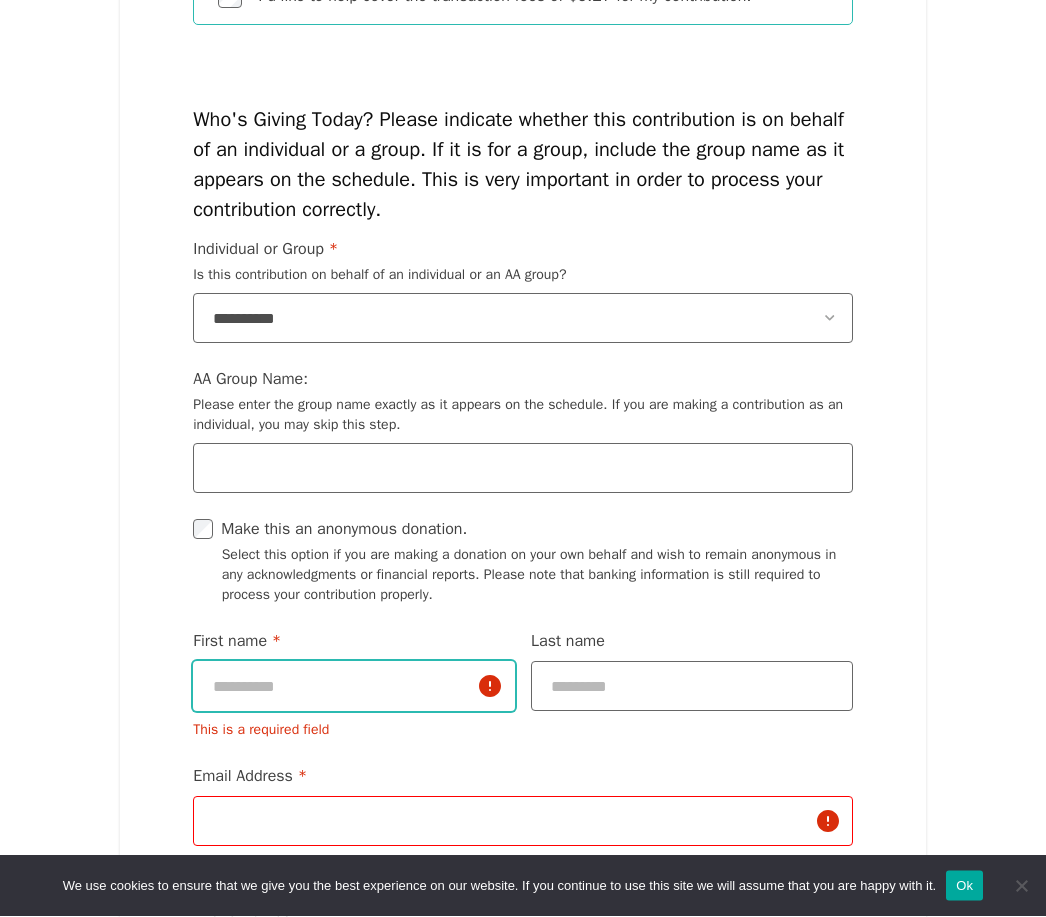 scroll, scrollTop: 1264, scrollLeft: 0, axis: vertical 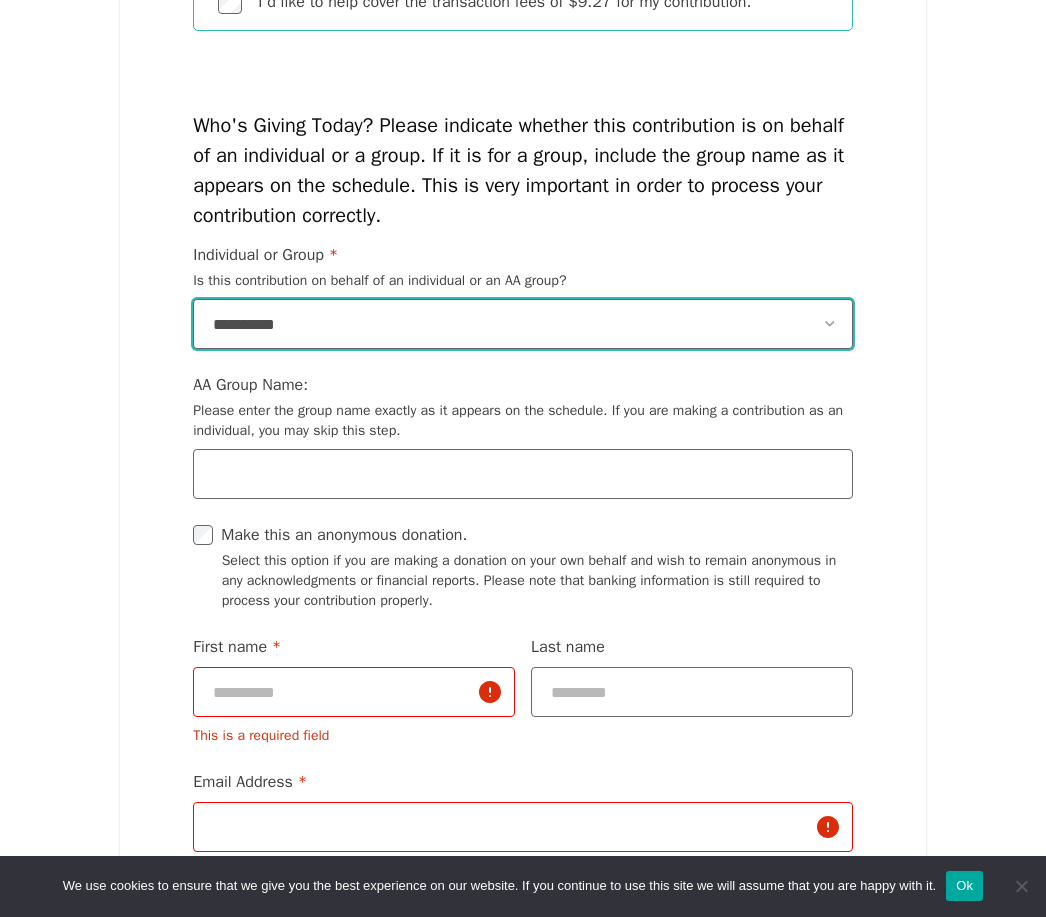 click on "**********" at bounding box center [523, 324] 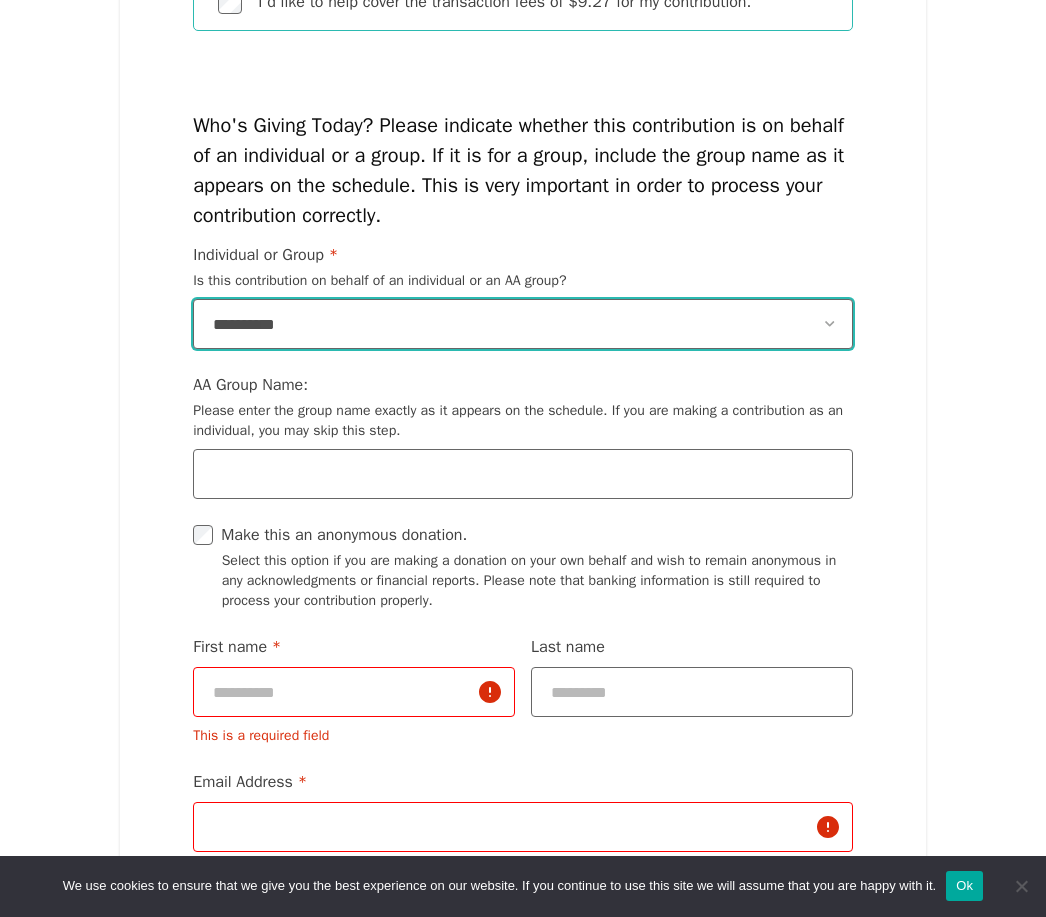select on "*****" 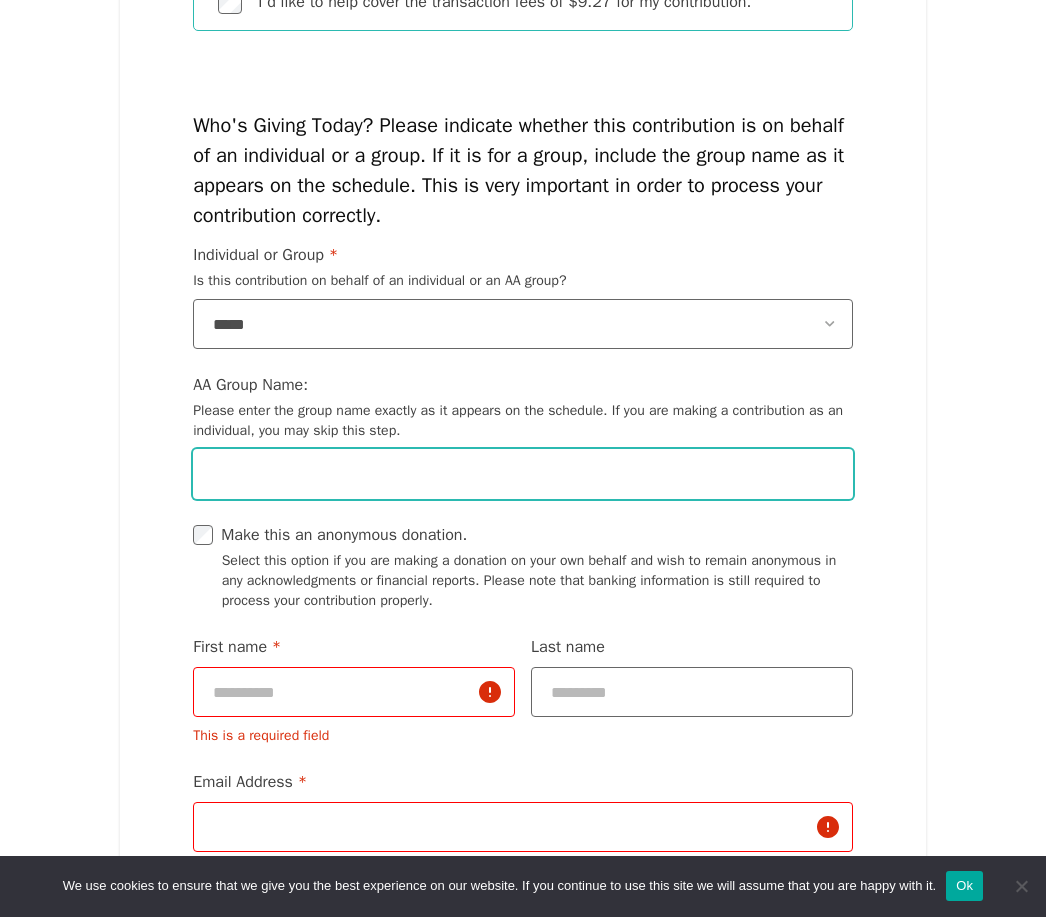 click on "AA Group Name: Please enter the group name exactly as it appears on the schedule. If you are making a contribution as an individual, you may skip this step." at bounding box center [523, 474] 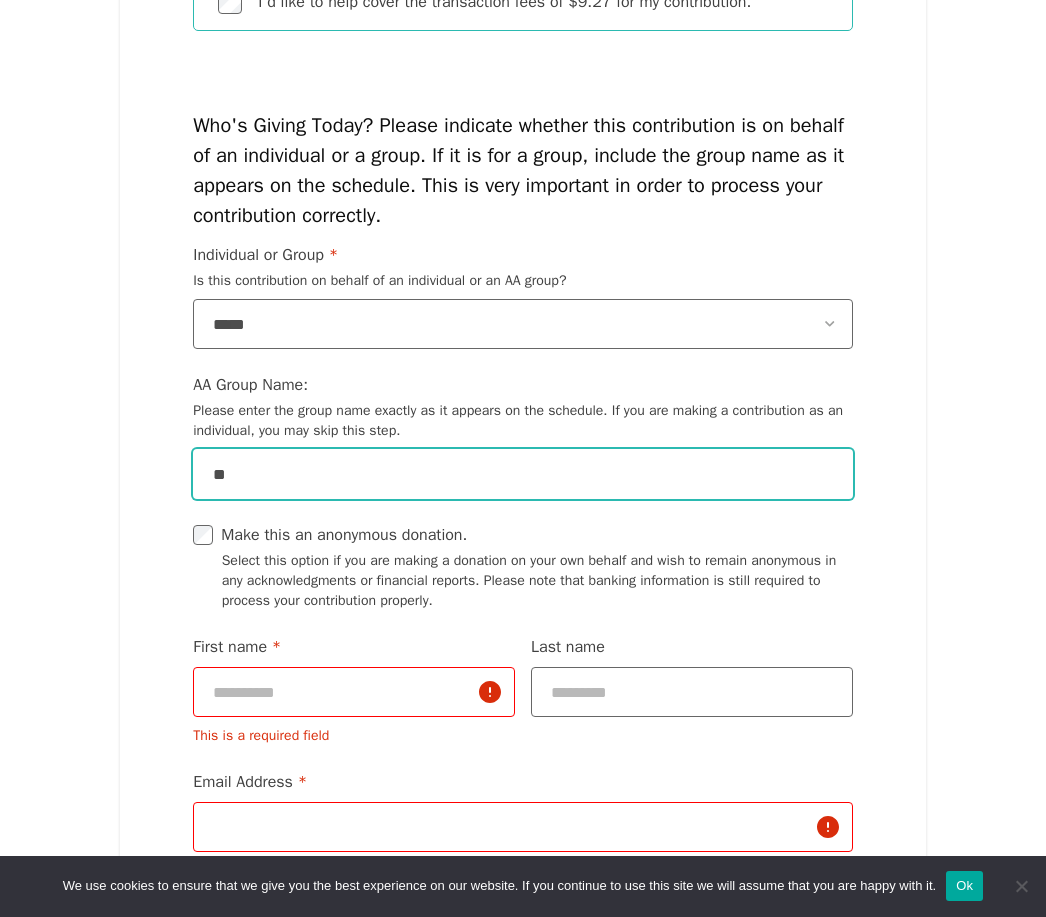 type on "*" 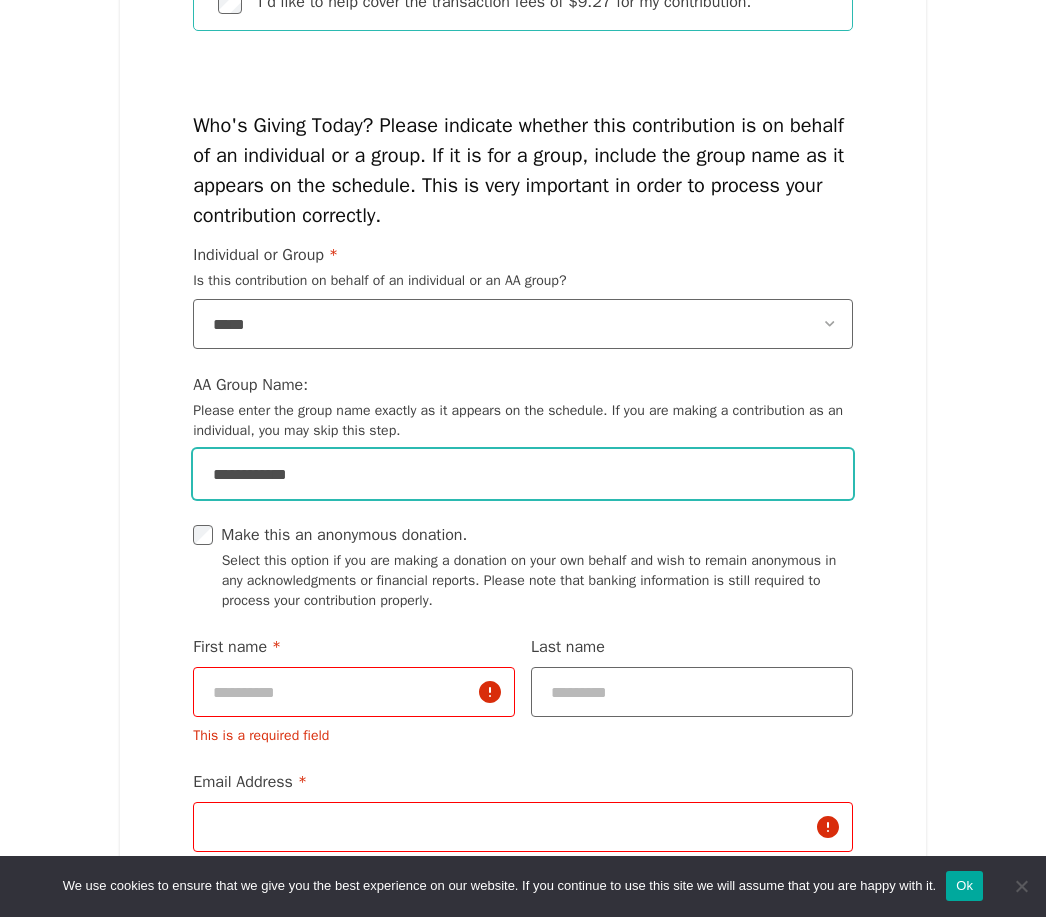 type on "**********" 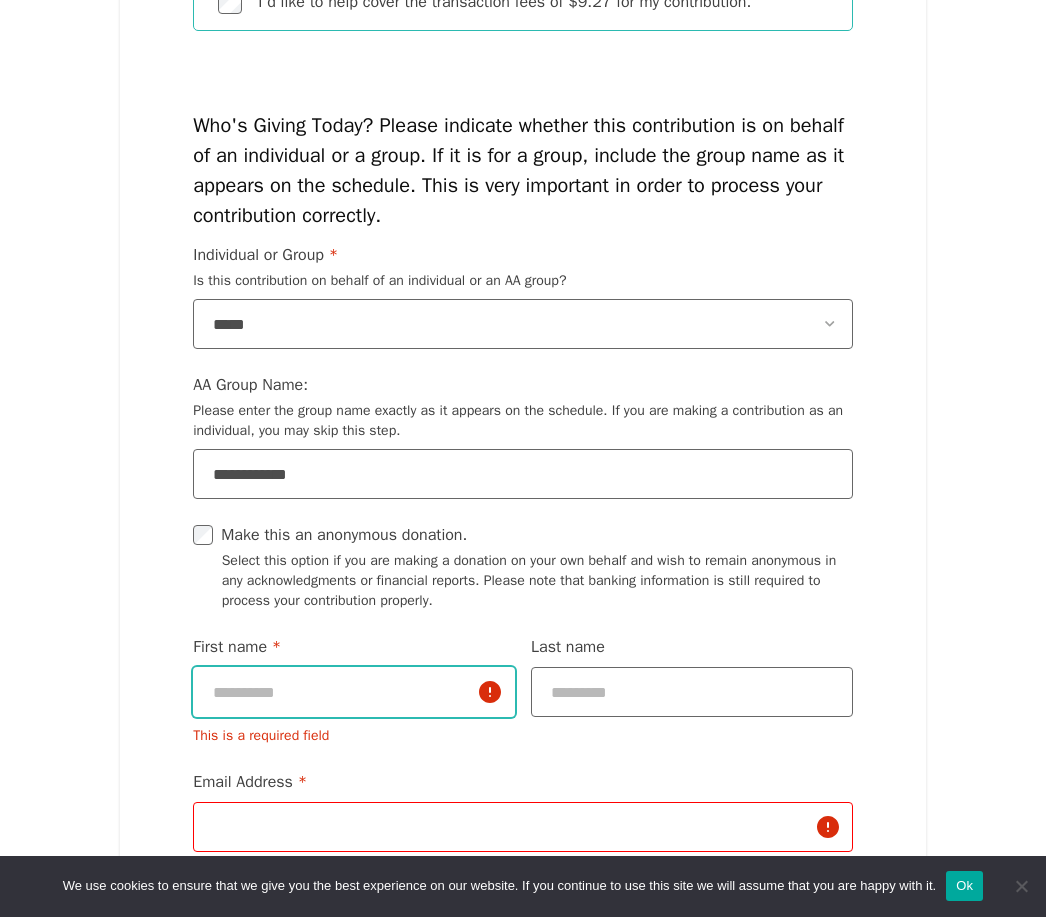 click on "First name   * This is a required field" at bounding box center [354, 692] 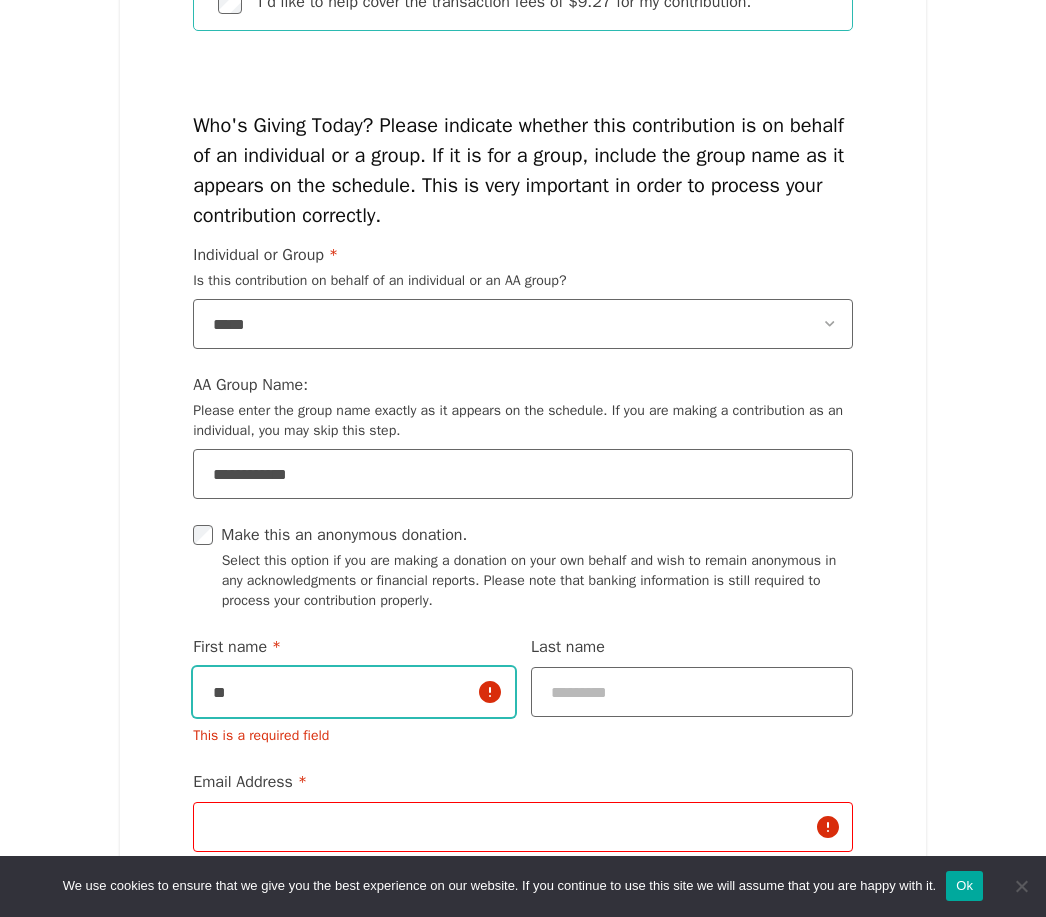 type on "*" 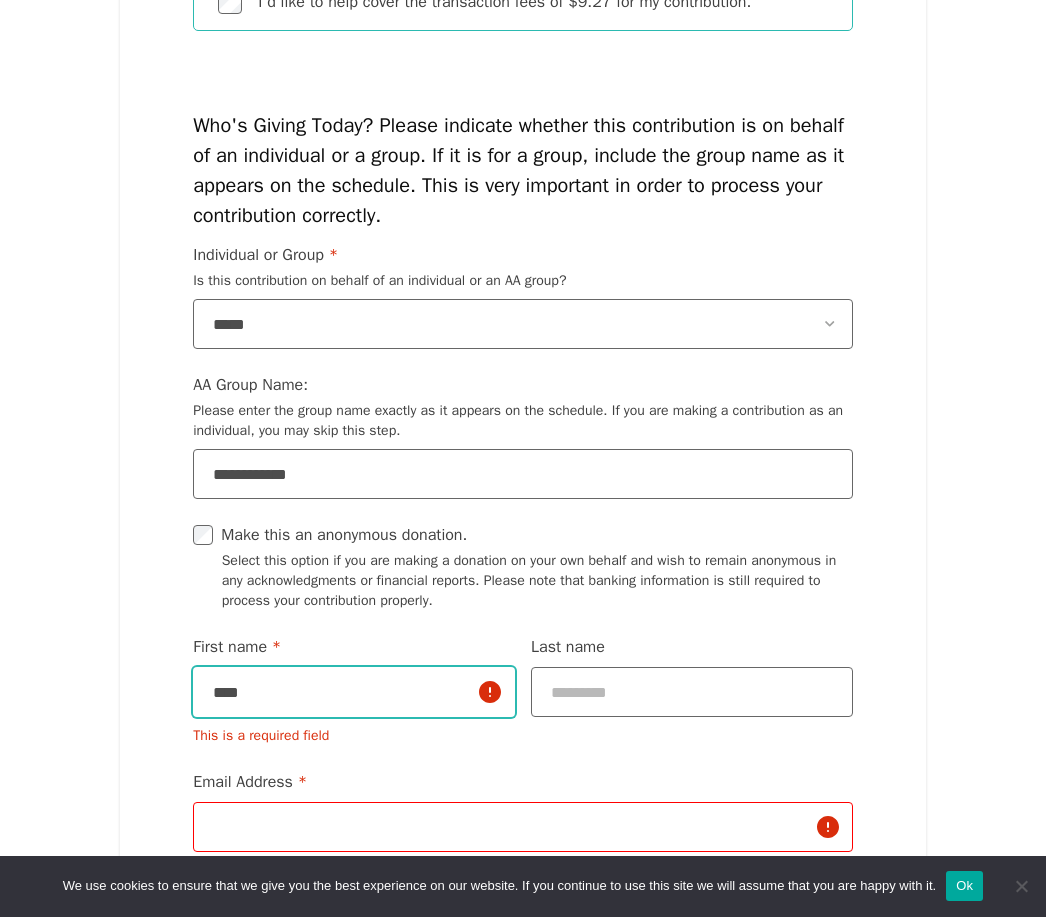 type on "****" 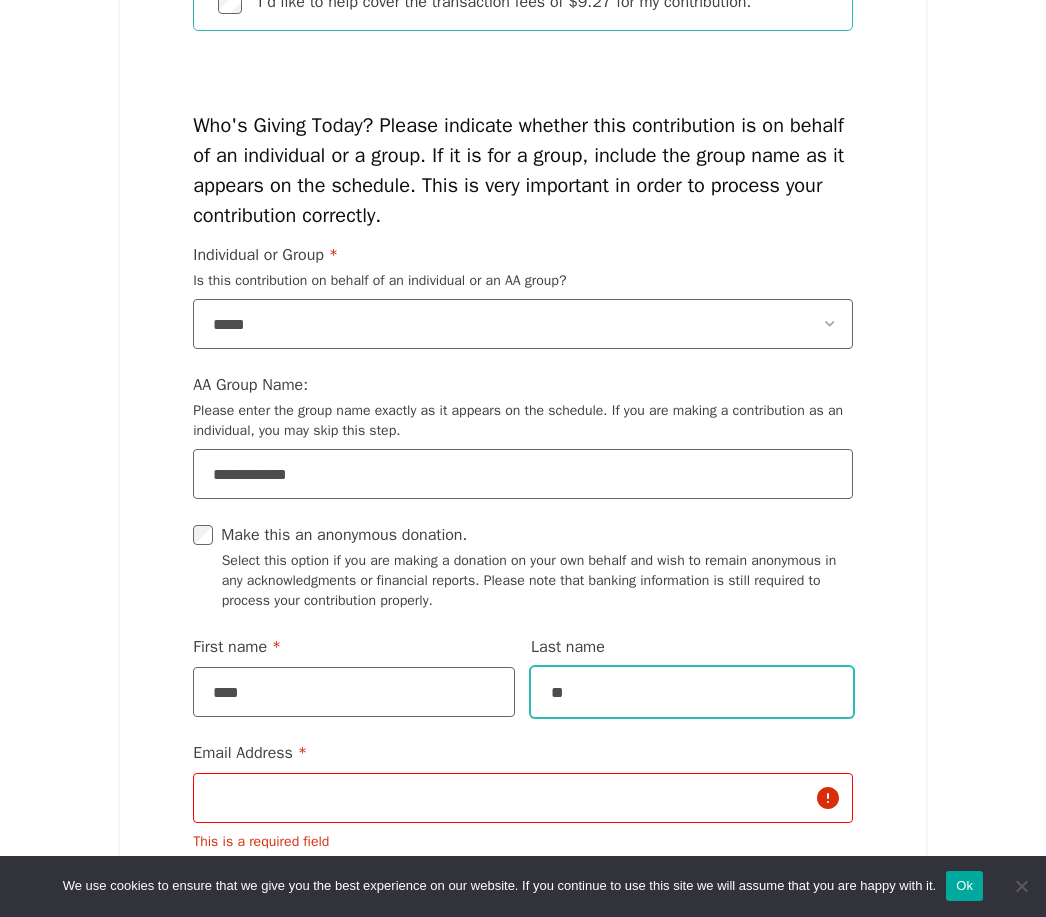 type on "*" 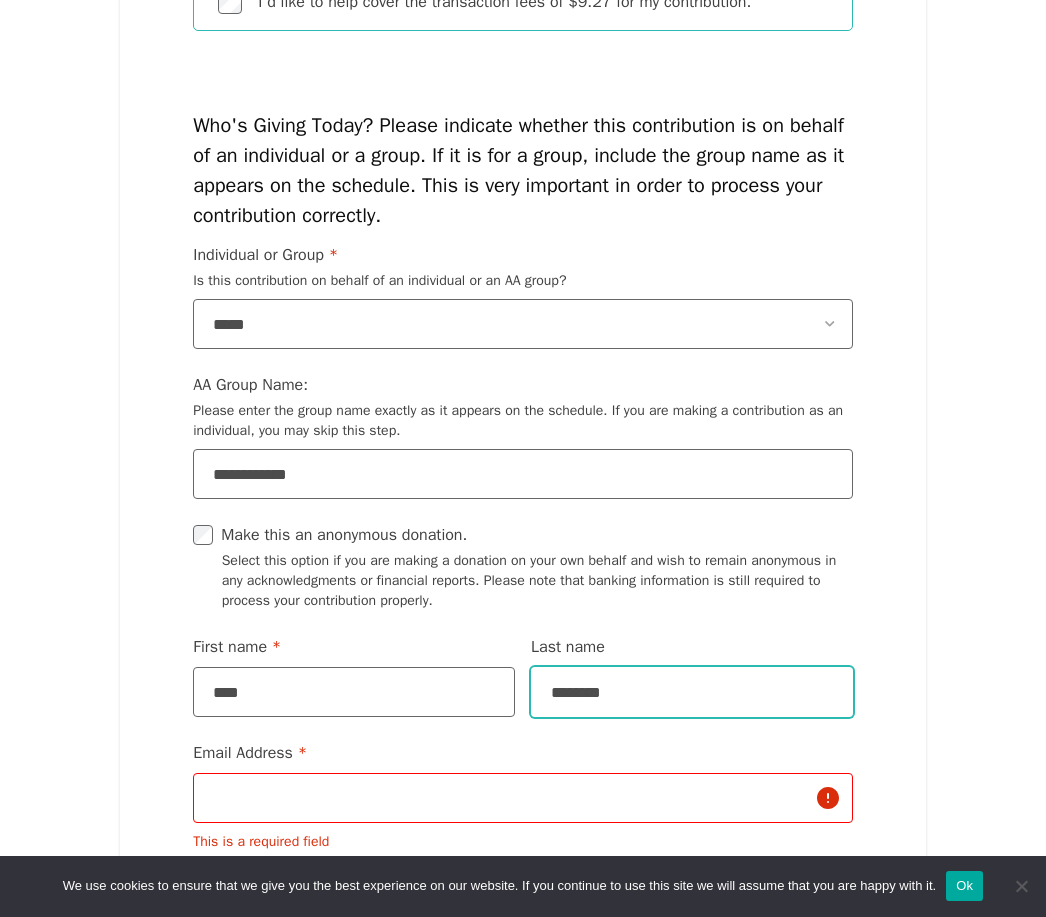 type on "********" 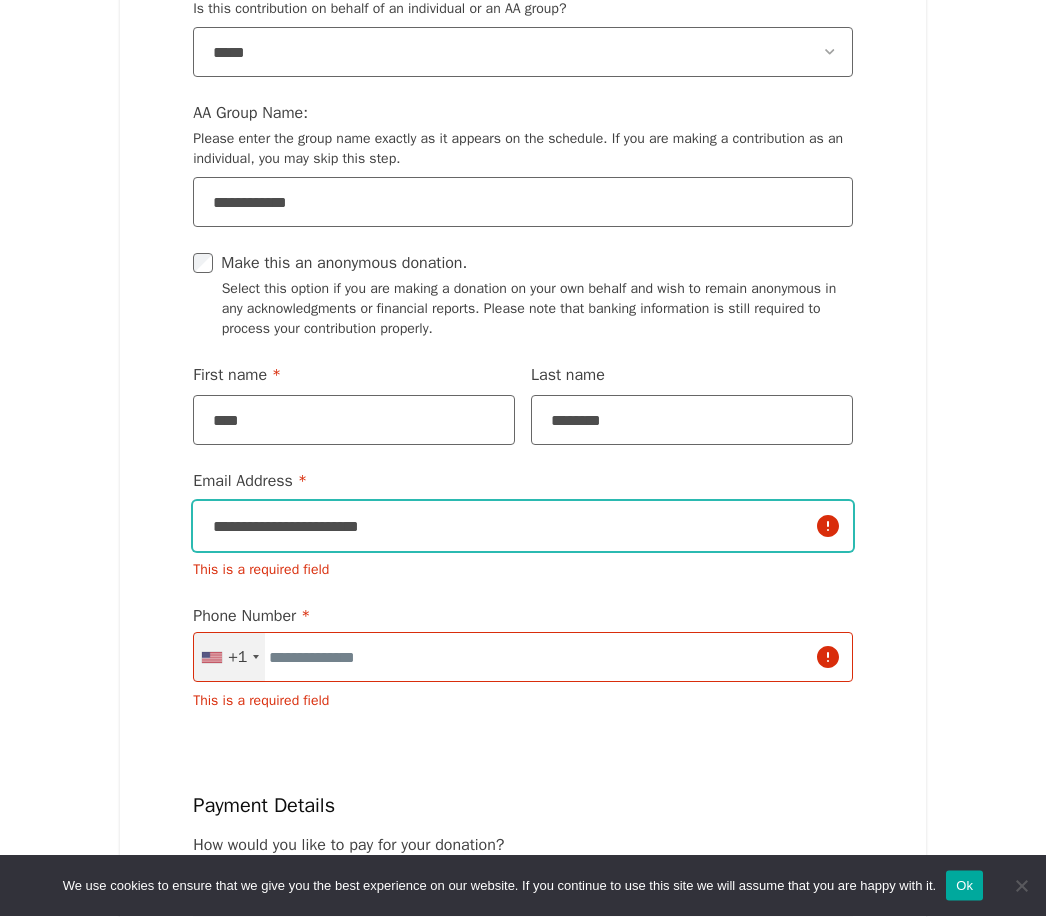 type on "**********" 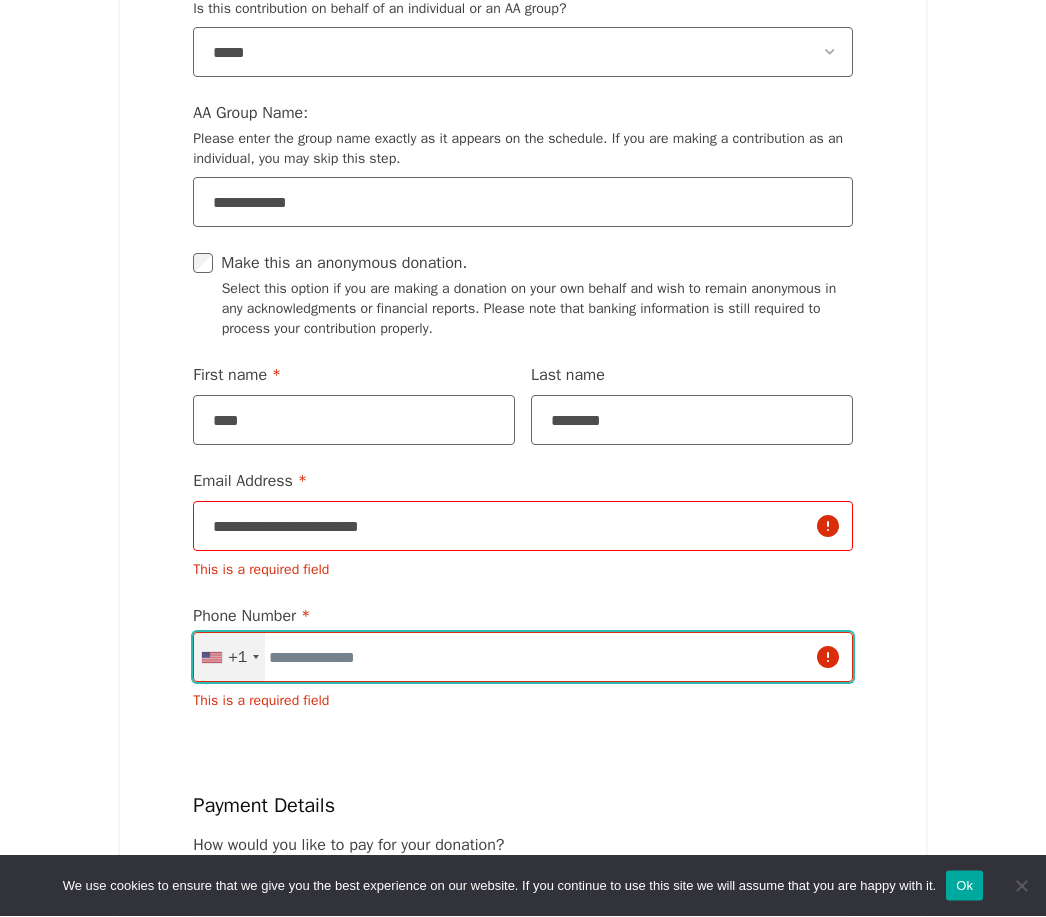 click on "Phone Number   * United States +1 +1 244 results found Afghanistan +93 Albania +355 Algeria +213 American Samoa +1 Andorra +376 Angola +244 Anguilla +1 Antigua and Barbuda +1 Argentina +54 Armenia +374 Aruba +297 Ascension Island +247 Australia +61 Austria +43 Azerbaijan +994 Bahamas +1 Bahrain +973 Bangladesh +880 Barbados +1 Belarus +375 Belgium +32 Belize +501 Benin +229 Bermuda +1 Bhutan +975 Bolivia +591 Bosnia and Herzegovina +387 Botswana +267 Brazil +55 British Indian Ocean Territory +246 Brunei Darrussalam +673 Bulgaria +359 Burkina Faso +226 Burundi +257 Cambodia +855 Cameroon +237 Canada +1 Cape Verde +238 Caribbean Netherlands +599 Cayman Islands +1 Central African Republic +236 Chad +235 Chile +56 China +86 Christmas Island +61 Cocos Islands +61 Colombia +57 Comoros +269 Congo, Democratic People's Republic +243 Congo, Republic of +242 Cook Islands +682 Costa Rica +506 Cote d'Ivoire +225 Croatia/Hrvatska +385 Cuba +53 Curaçao +599 Cyprus Island +357 Czech Republic +420 Denmark +45 Djibouti +253" at bounding box center [523, 658] 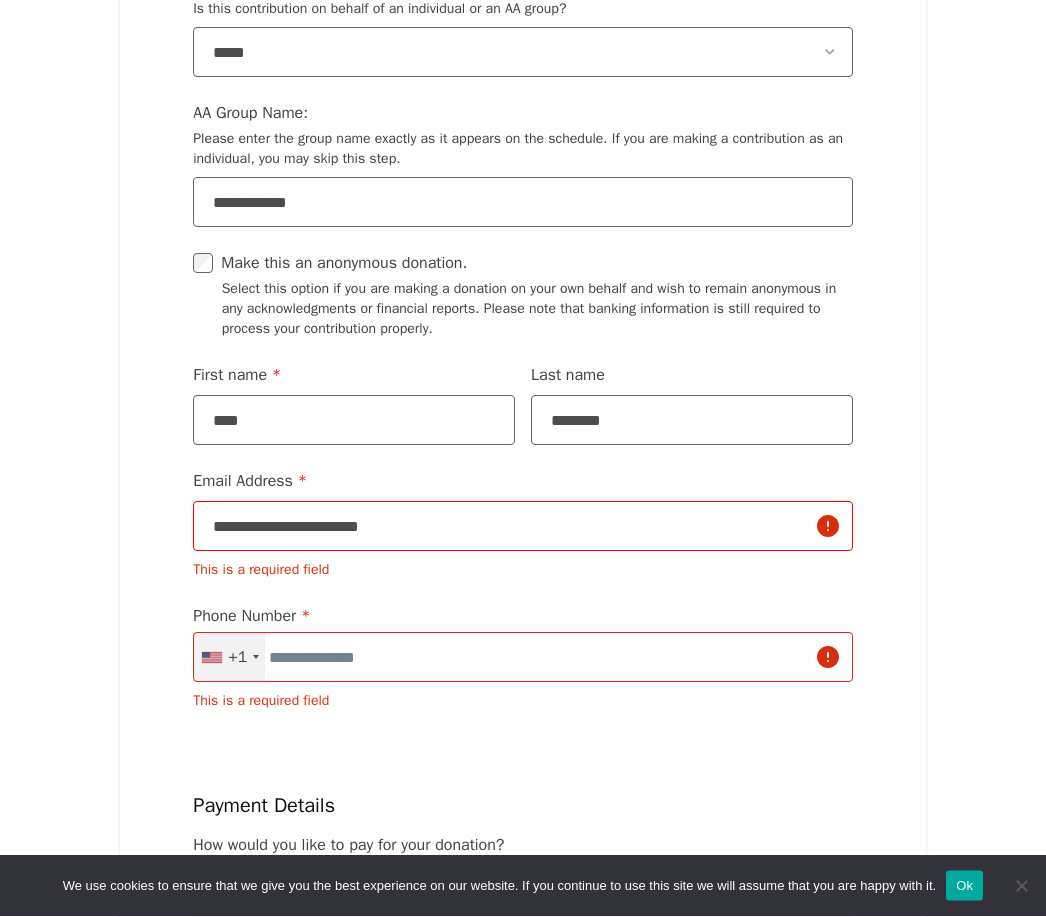 scroll, scrollTop: 1536, scrollLeft: 0, axis: vertical 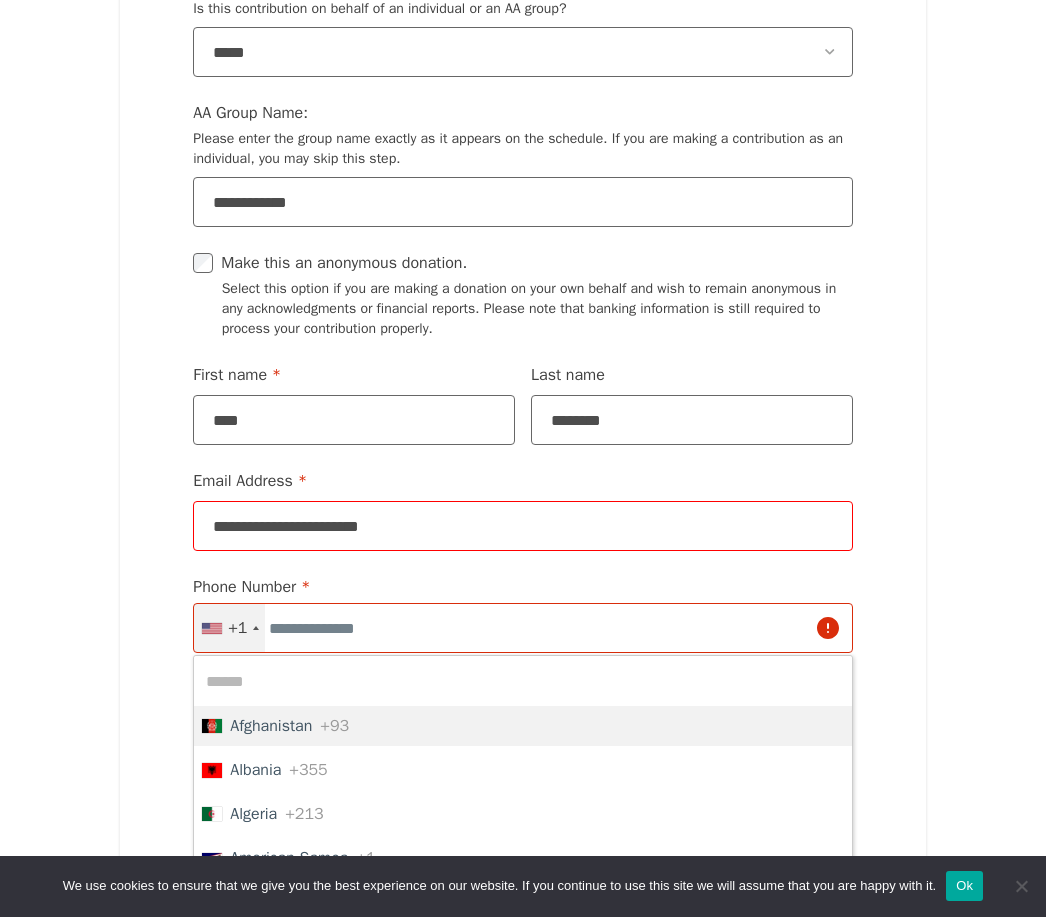 type 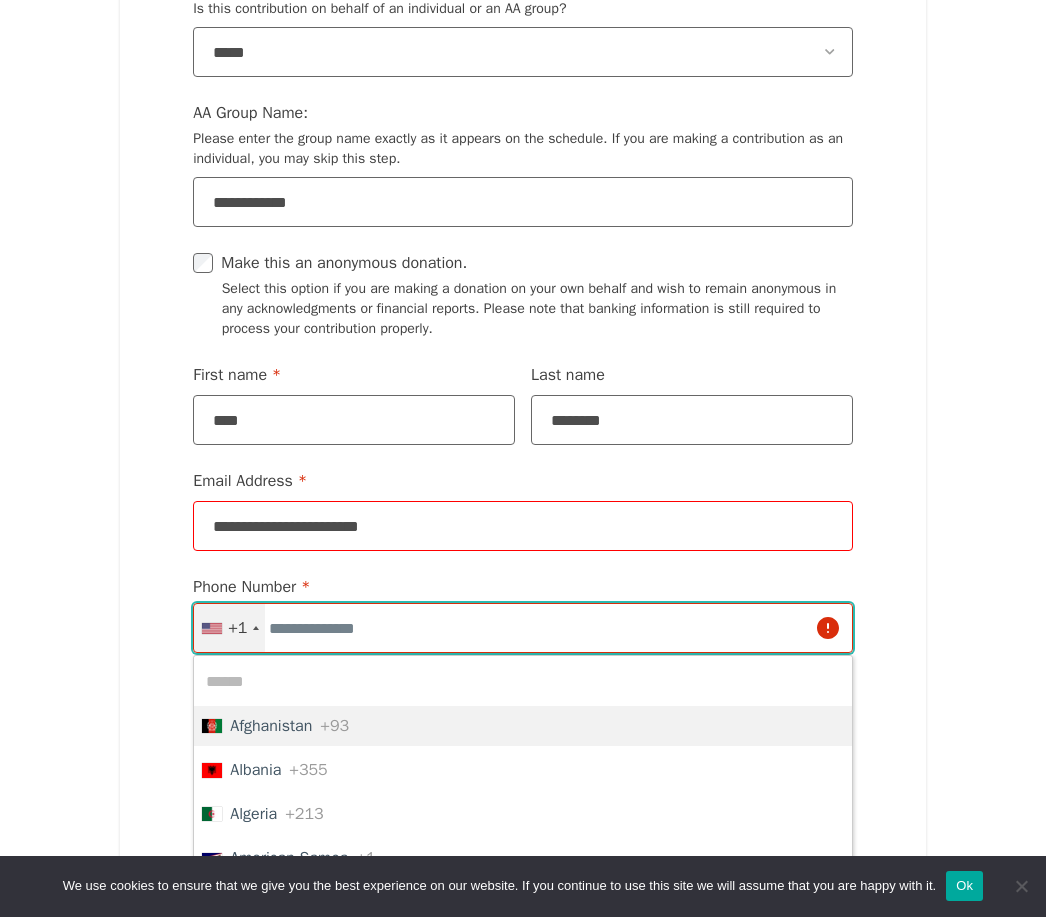 click on "Phone Number   * United States +1 +1 244 results found Afghanistan +93 Albania +355 Algeria +213 American Samoa +1 Andorra +376 Angola +244 Anguilla +1 Antigua and Barbuda +1 Argentina +54 Armenia +374 Aruba +297 Ascension Island +247 Australia +61 Austria +43 Azerbaijan +994 Bahamas +1 Bahrain +973 Bangladesh +880 Barbados +1 Belarus +375 Belgium +32 Belize +501 Benin +229 Bermuda +1 Bhutan +975 Bolivia +591 Bosnia and Herzegovina +387 Botswana +267 Brazil +55 British Indian Ocean Territory +246 Brunei Darrussalam +673 Bulgaria +359 Burkina Faso +226 Burundi +257 Cambodia +855 Cameroon +237 Canada +1 Cape Verde +238 Caribbean Netherlands +599 Cayman Islands +1 Central African Republic +236 Chad +235 Chile +56 China +86 Christmas Island +61 Cocos Islands +61 Colombia +57 Comoros +269 Congo, Democratic People's Republic +243 Congo, Republic of +242 Cook Islands +682 Costa Rica +506 Cote d'Ivoire +225 Croatia/Hrvatska +385 Cuba +53 Curaçao +599 Cyprus Island +357 Czech Republic +420 Denmark +45 Djibouti +253" at bounding box center (523, 628) 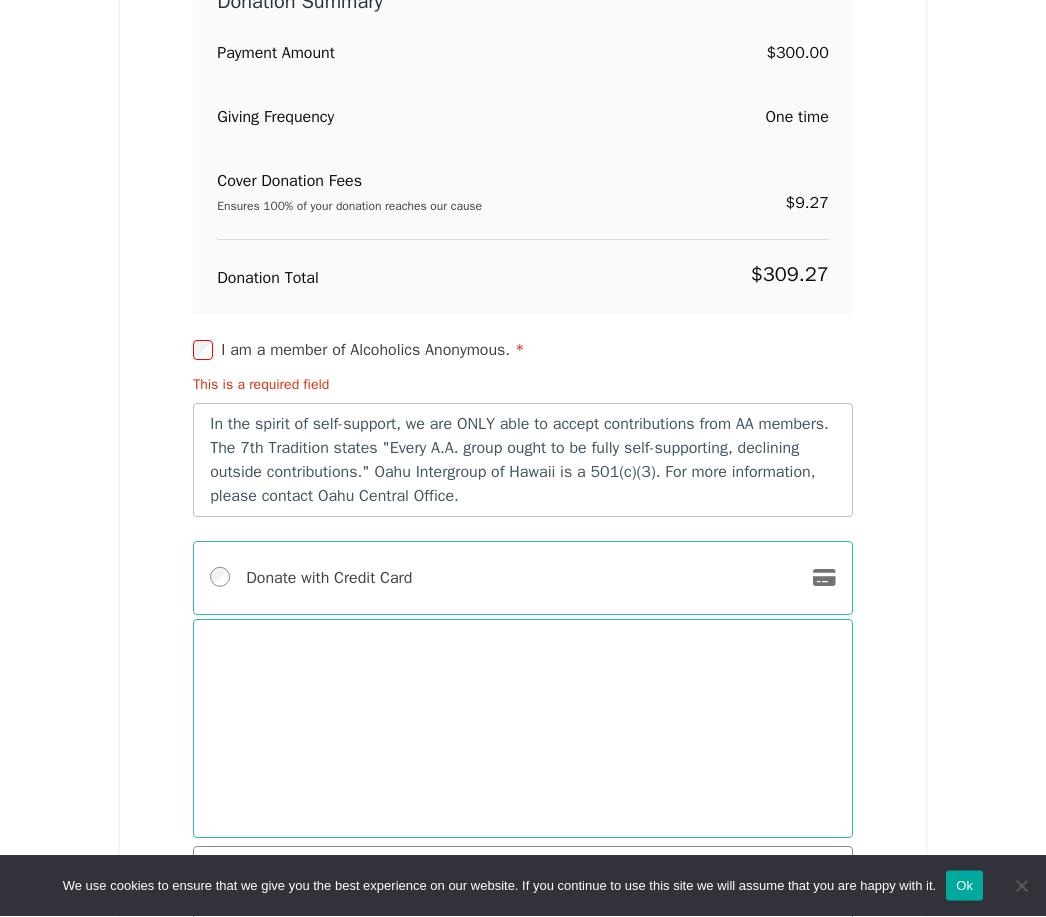 scroll, scrollTop: 2408, scrollLeft: 0, axis: vertical 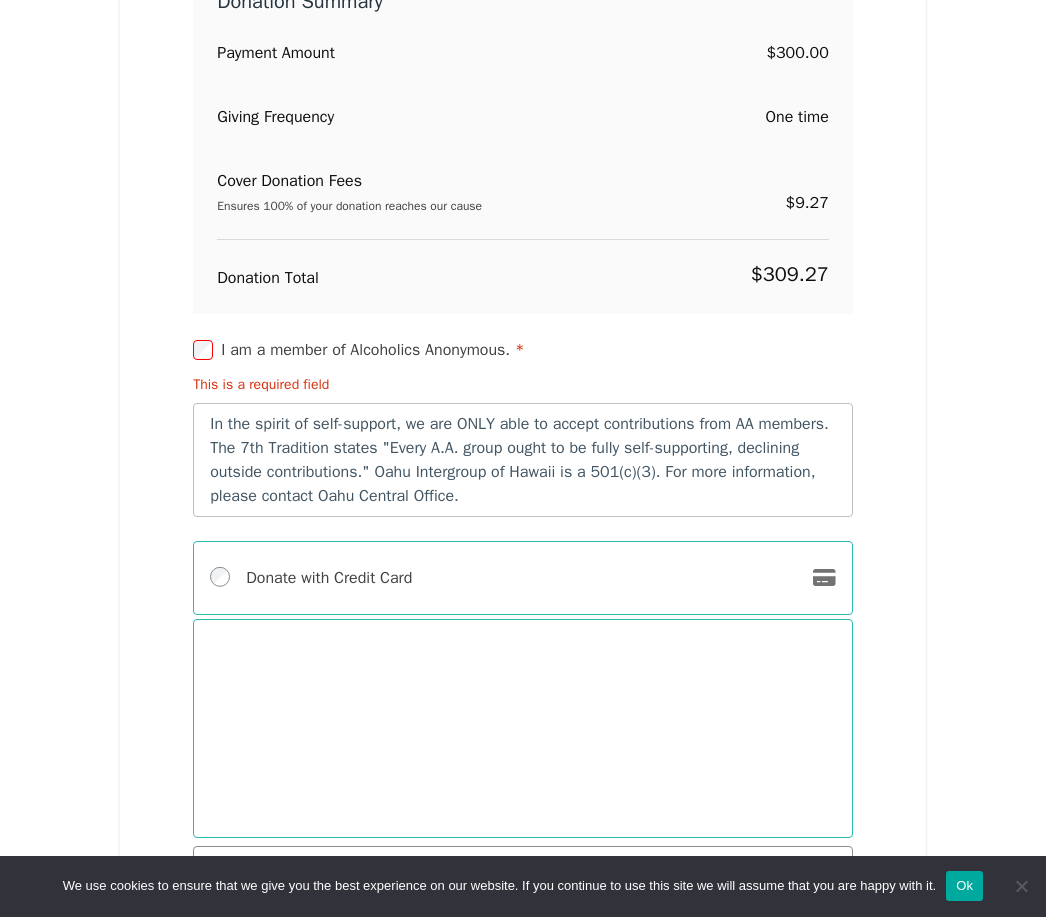 type on "**********" 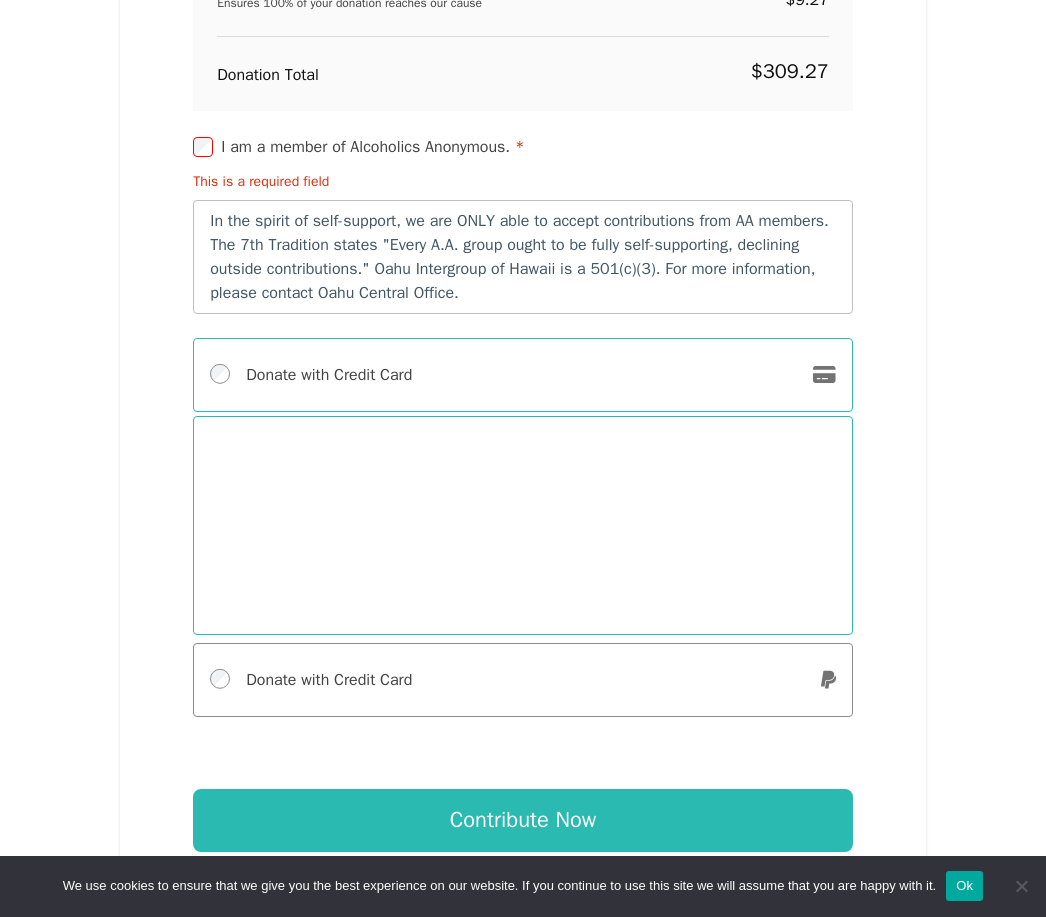 scroll, scrollTop: 2631, scrollLeft: 0, axis: vertical 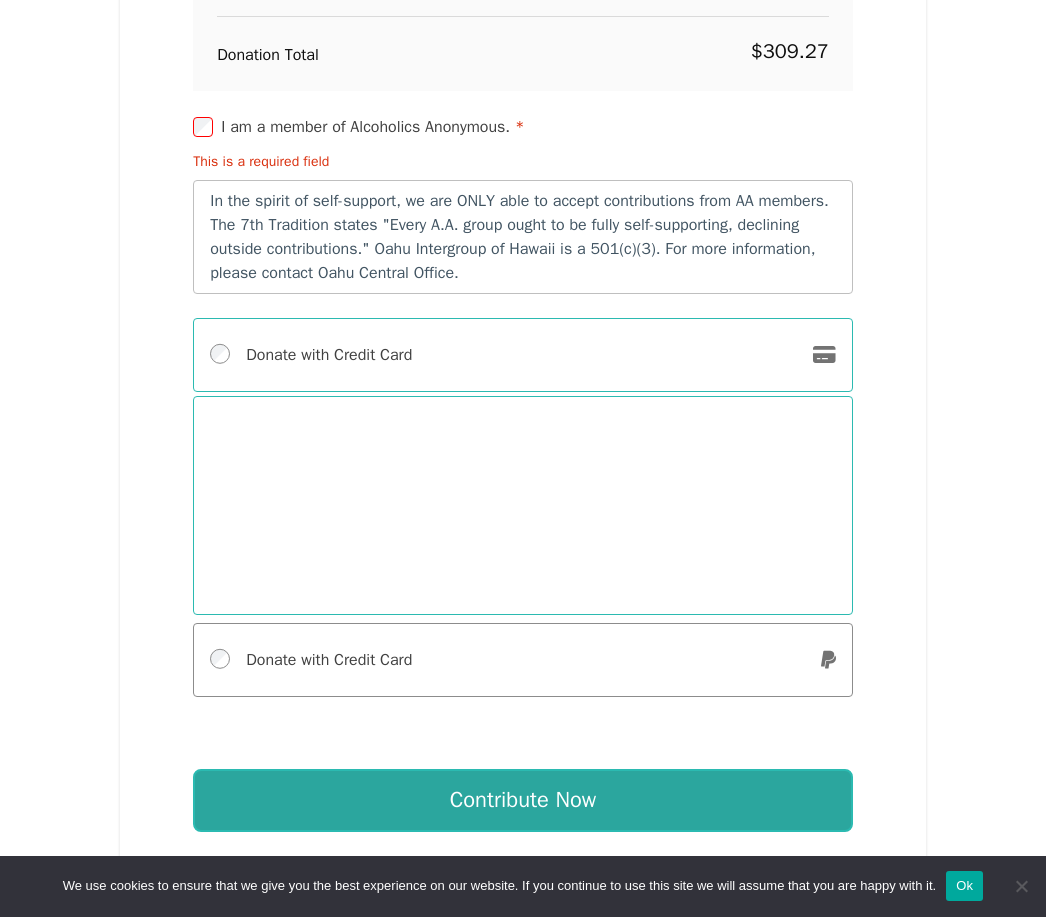 click on "Contribute Now" at bounding box center (523, 800) 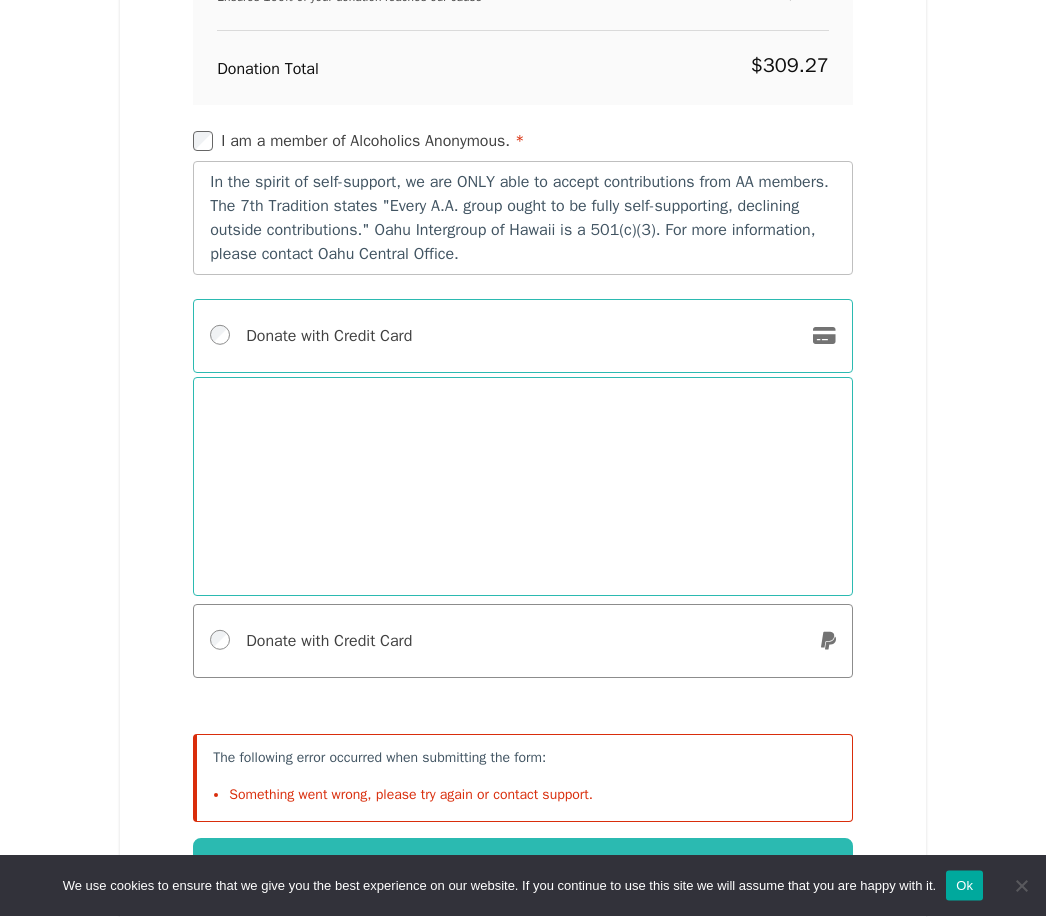 scroll, scrollTop: 2686, scrollLeft: 0, axis: vertical 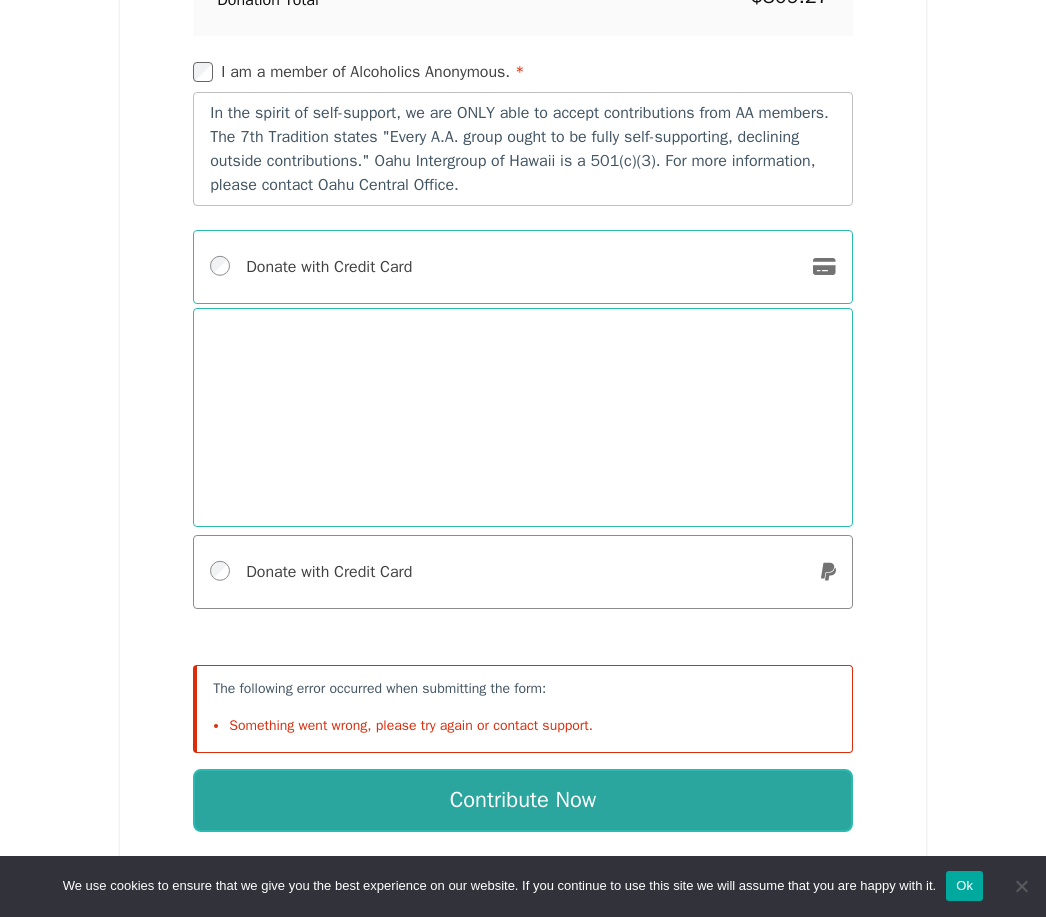 click on "Contribute Now" at bounding box center (523, 800) 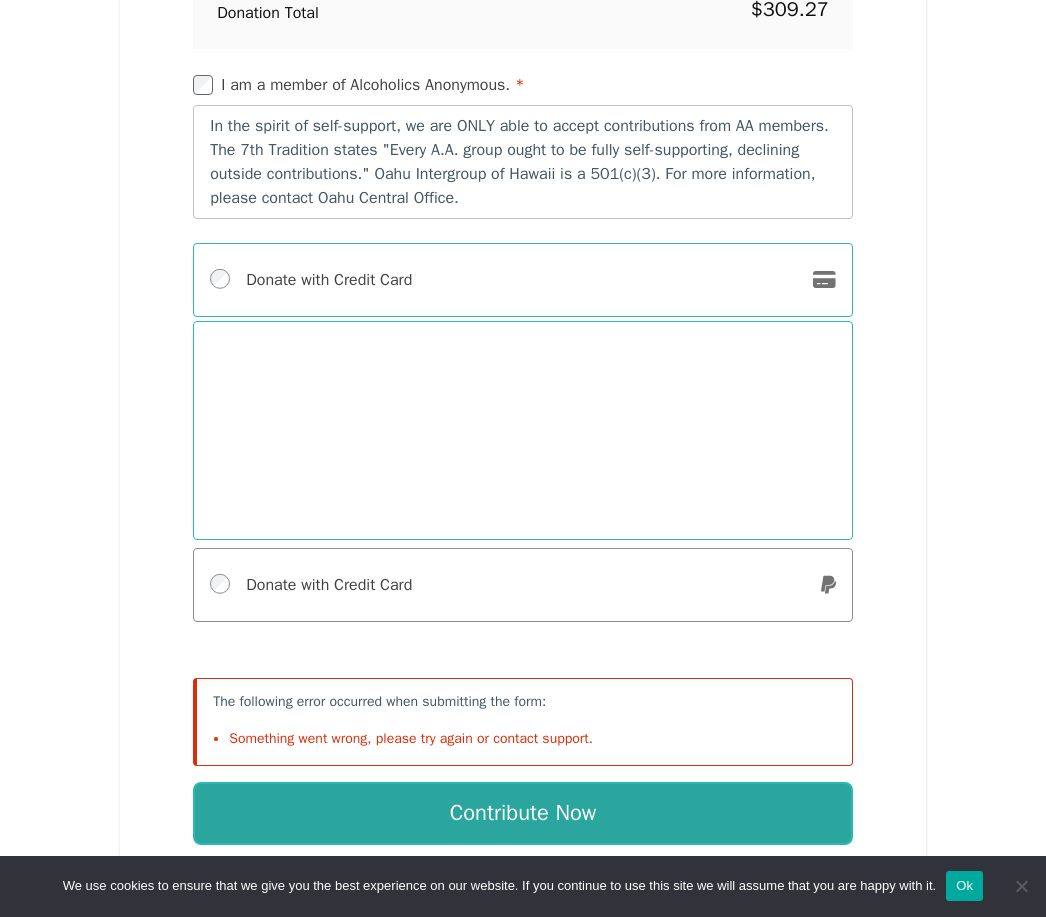 scroll, scrollTop: 2686, scrollLeft: 0, axis: vertical 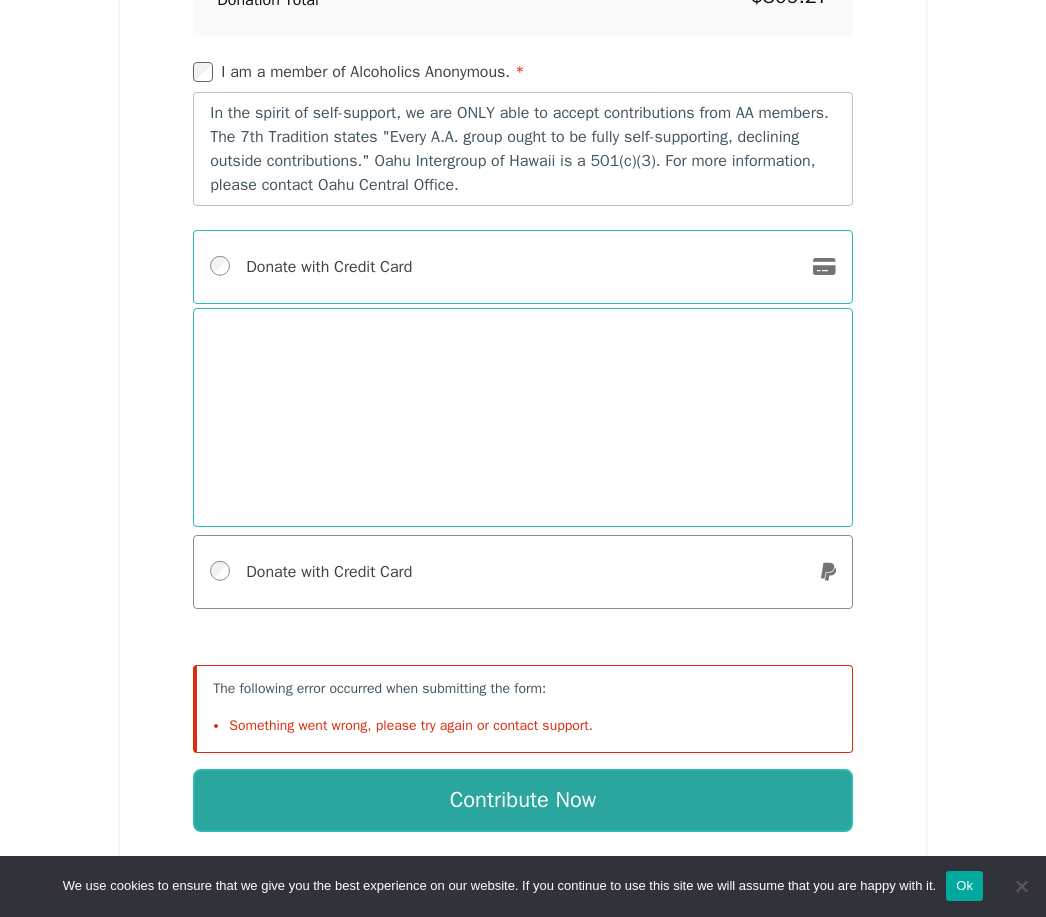 click on "Contribute Now" at bounding box center [523, 800] 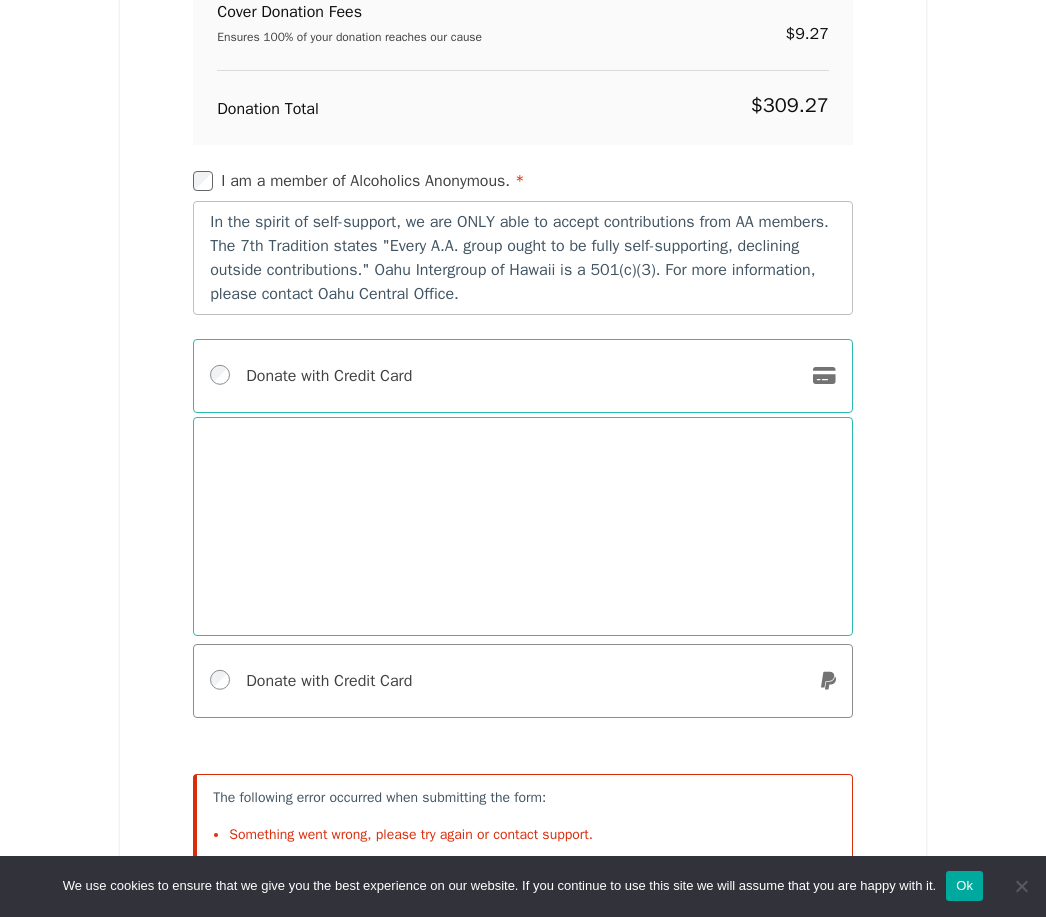 scroll, scrollTop: 2686, scrollLeft: 0, axis: vertical 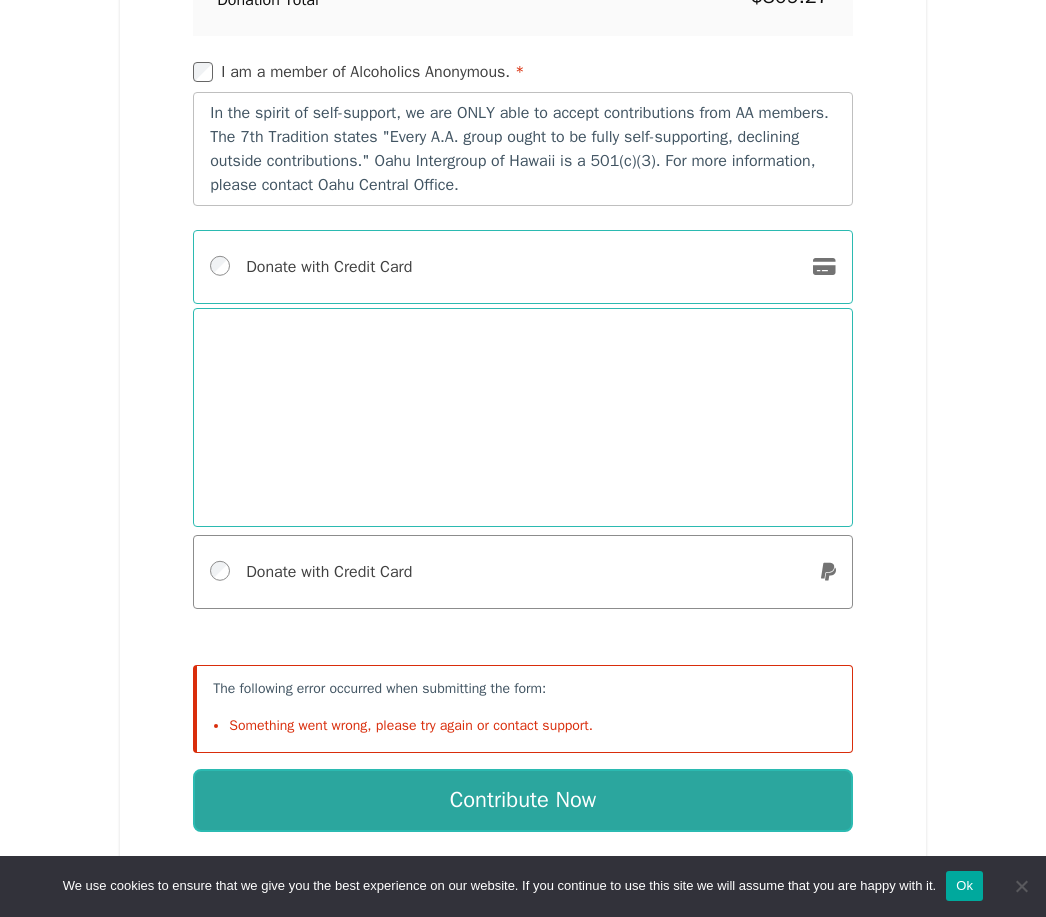 click on "Contribute Now" at bounding box center [523, 800] 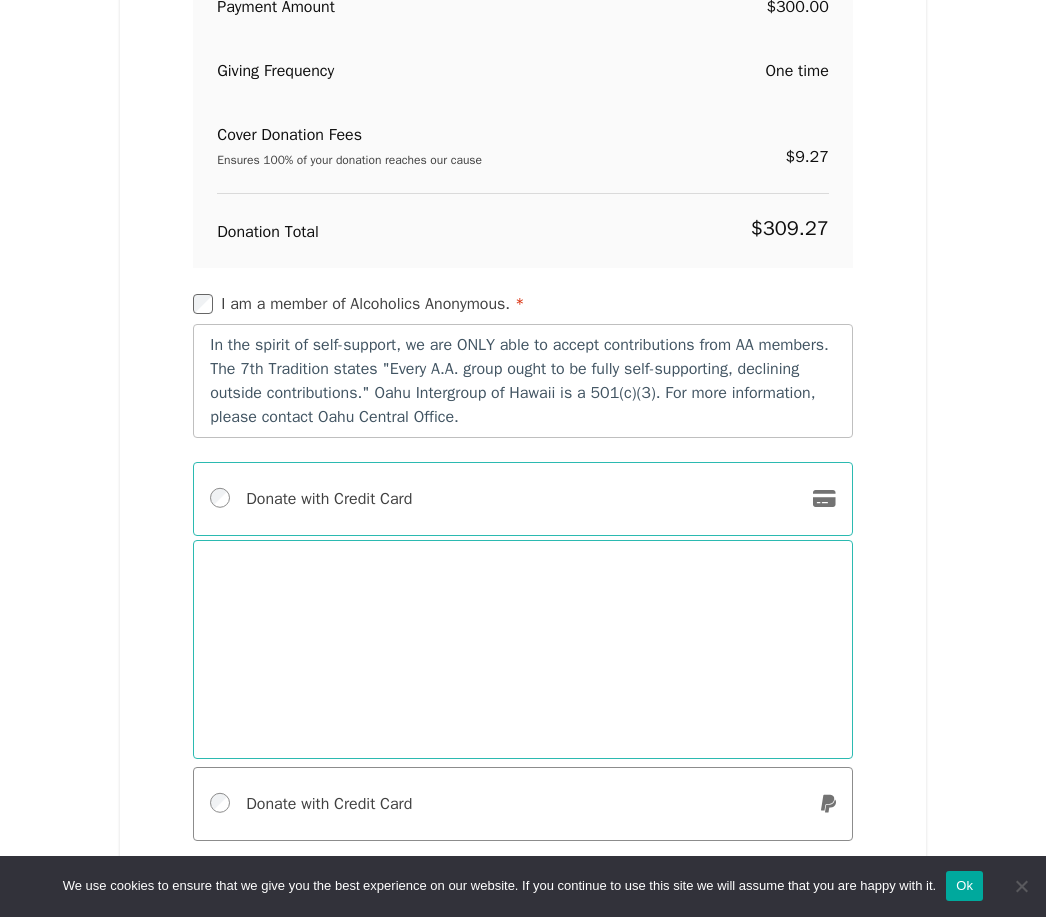 scroll, scrollTop: 2686, scrollLeft: 0, axis: vertical 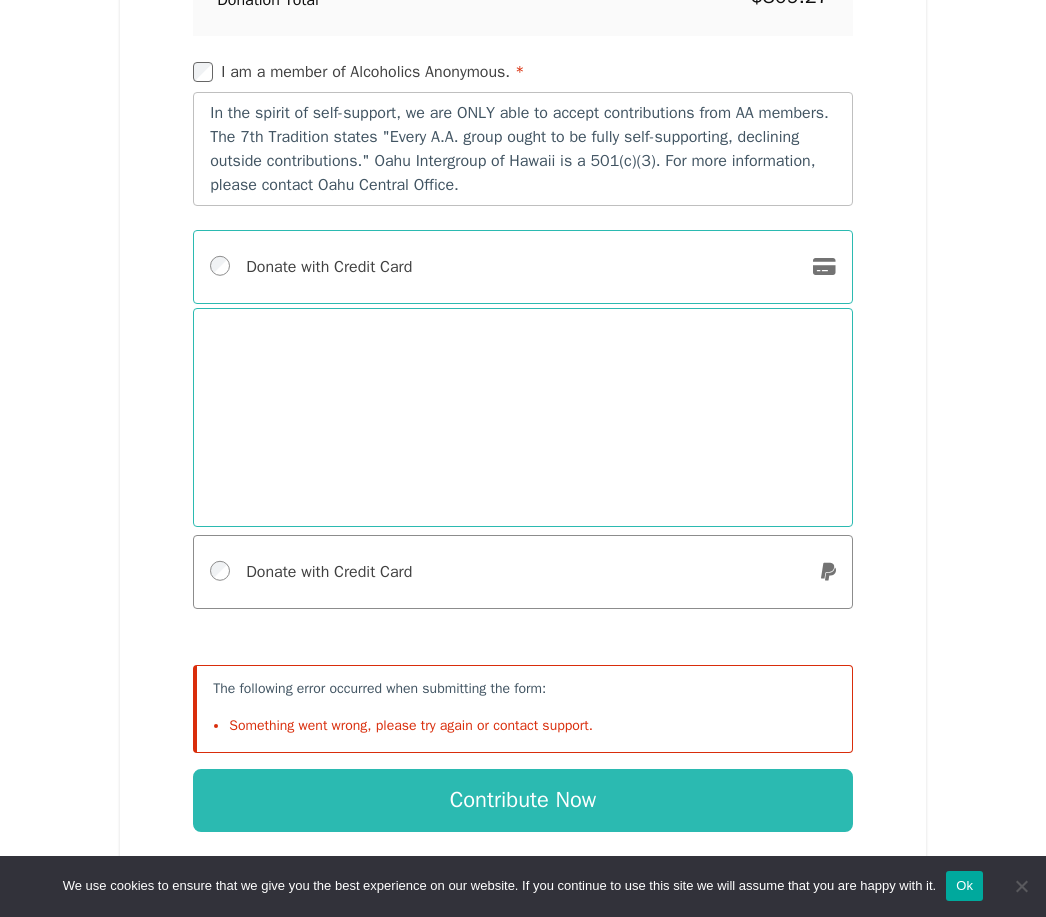 click on "Ok" at bounding box center (964, 886) 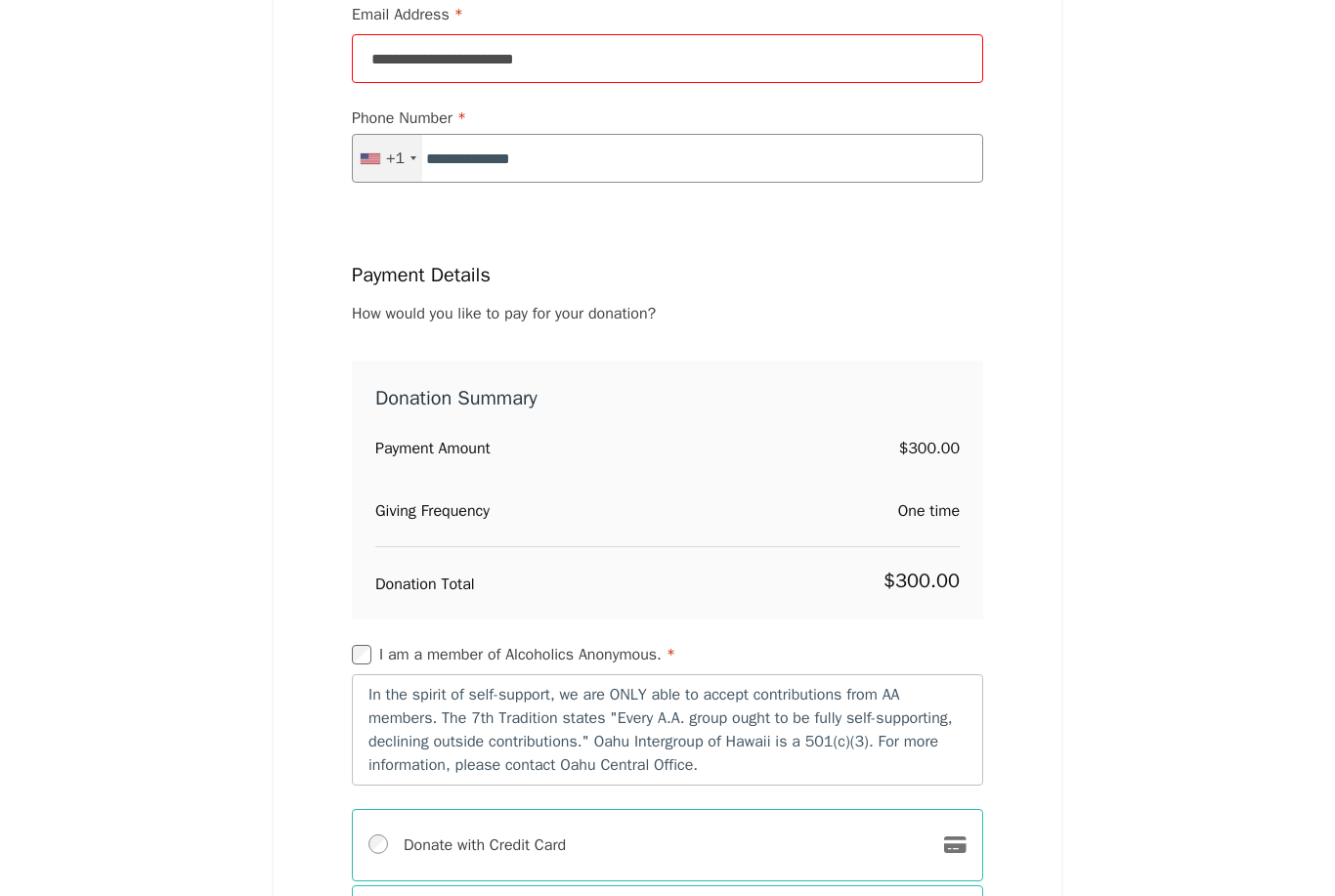 scroll, scrollTop: 2588, scrollLeft: 0, axis: vertical 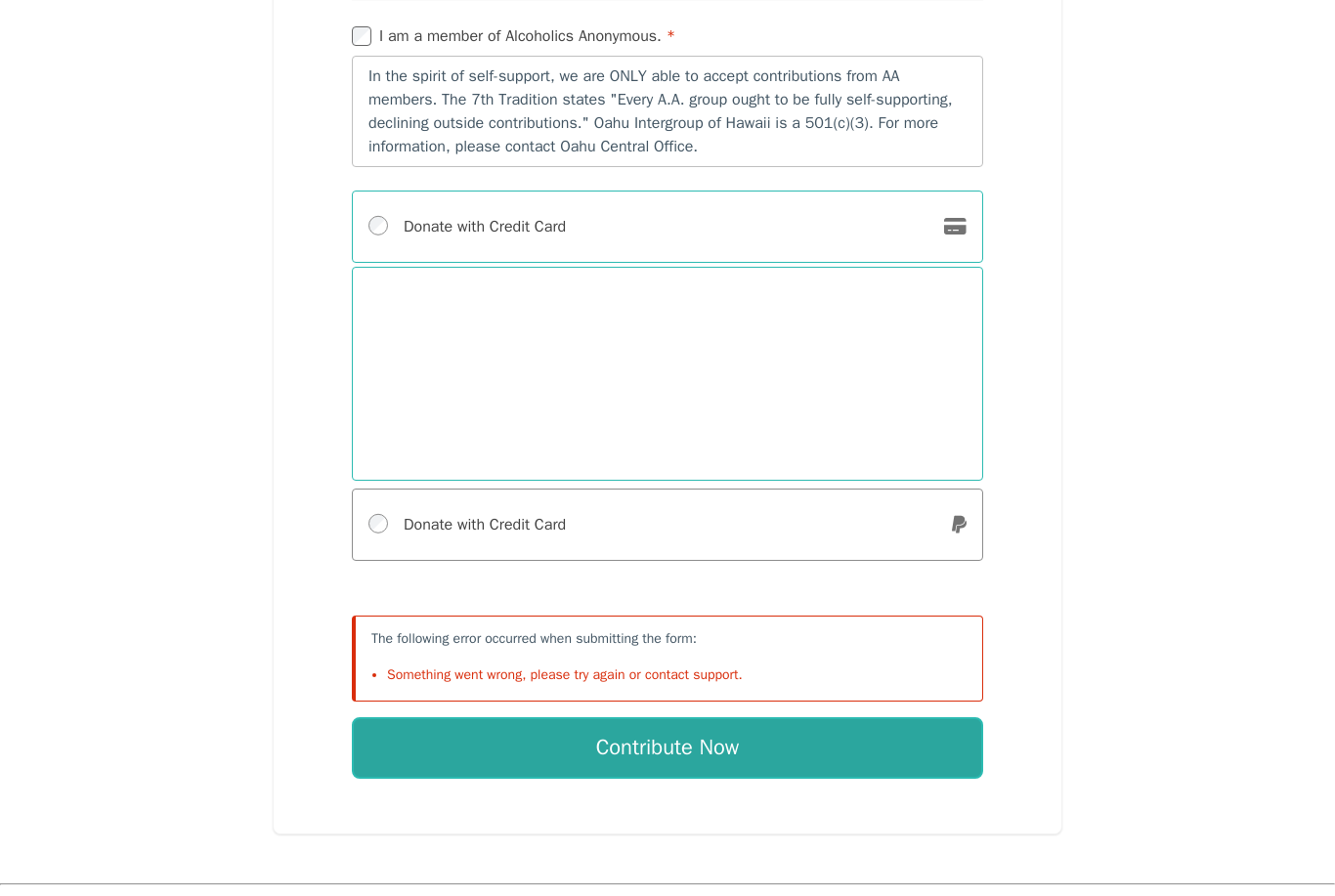 click on "Contribute Now" at bounding box center (668, 748) 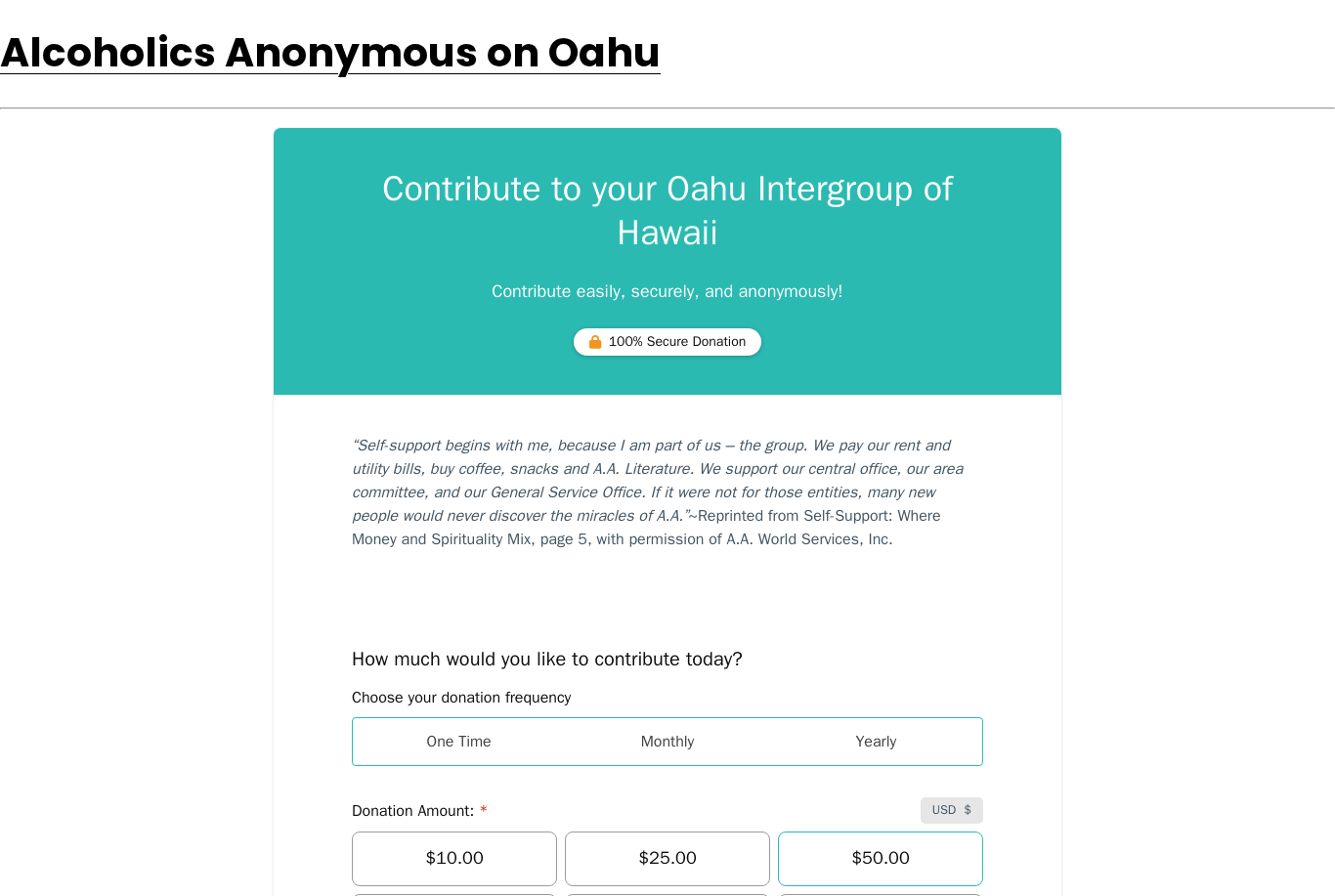 scroll, scrollTop: 0, scrollLeft: 0, axis: both 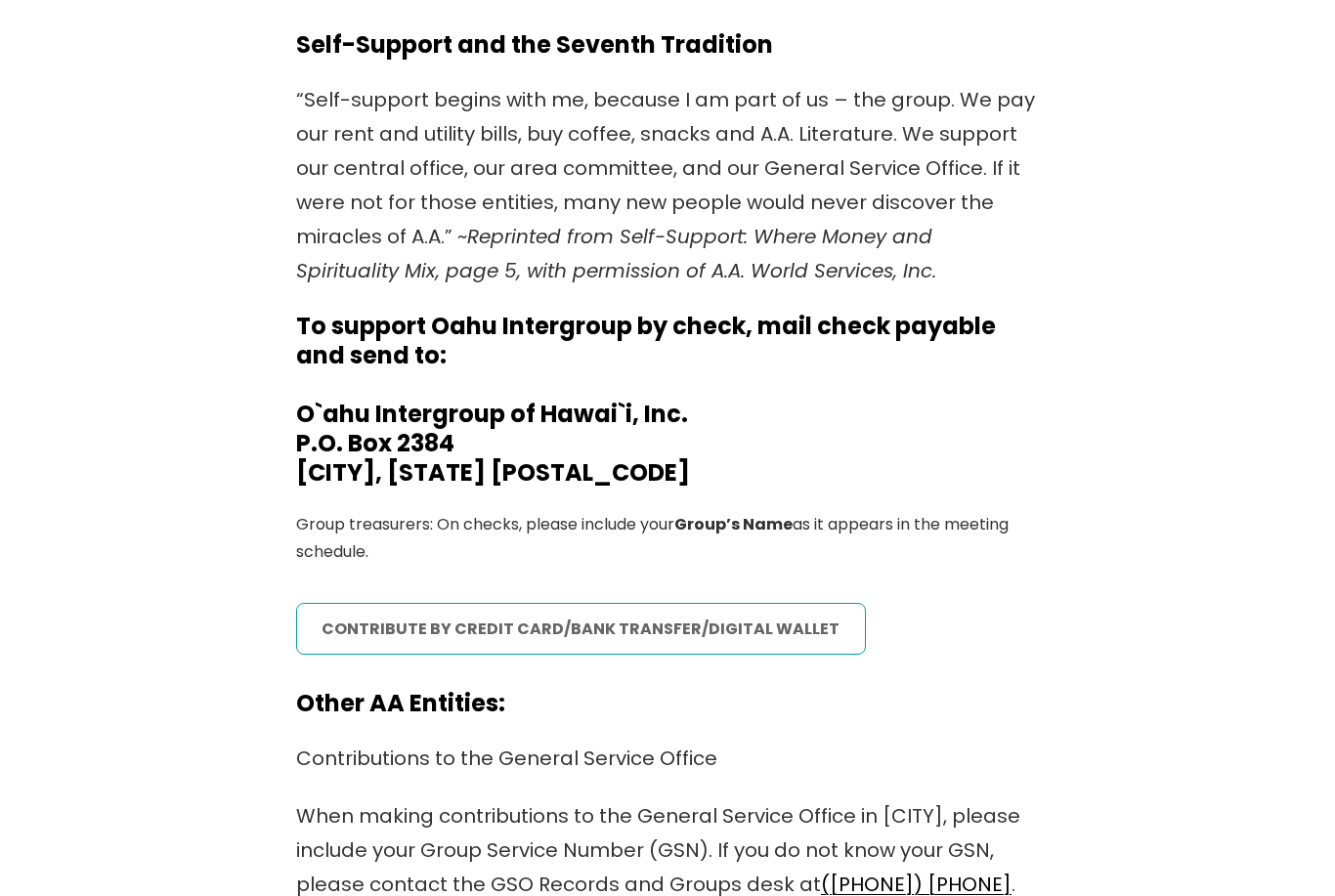 click on "contribute by credit card/bank transfer/digital wallet" at bounding box center [581, 628] 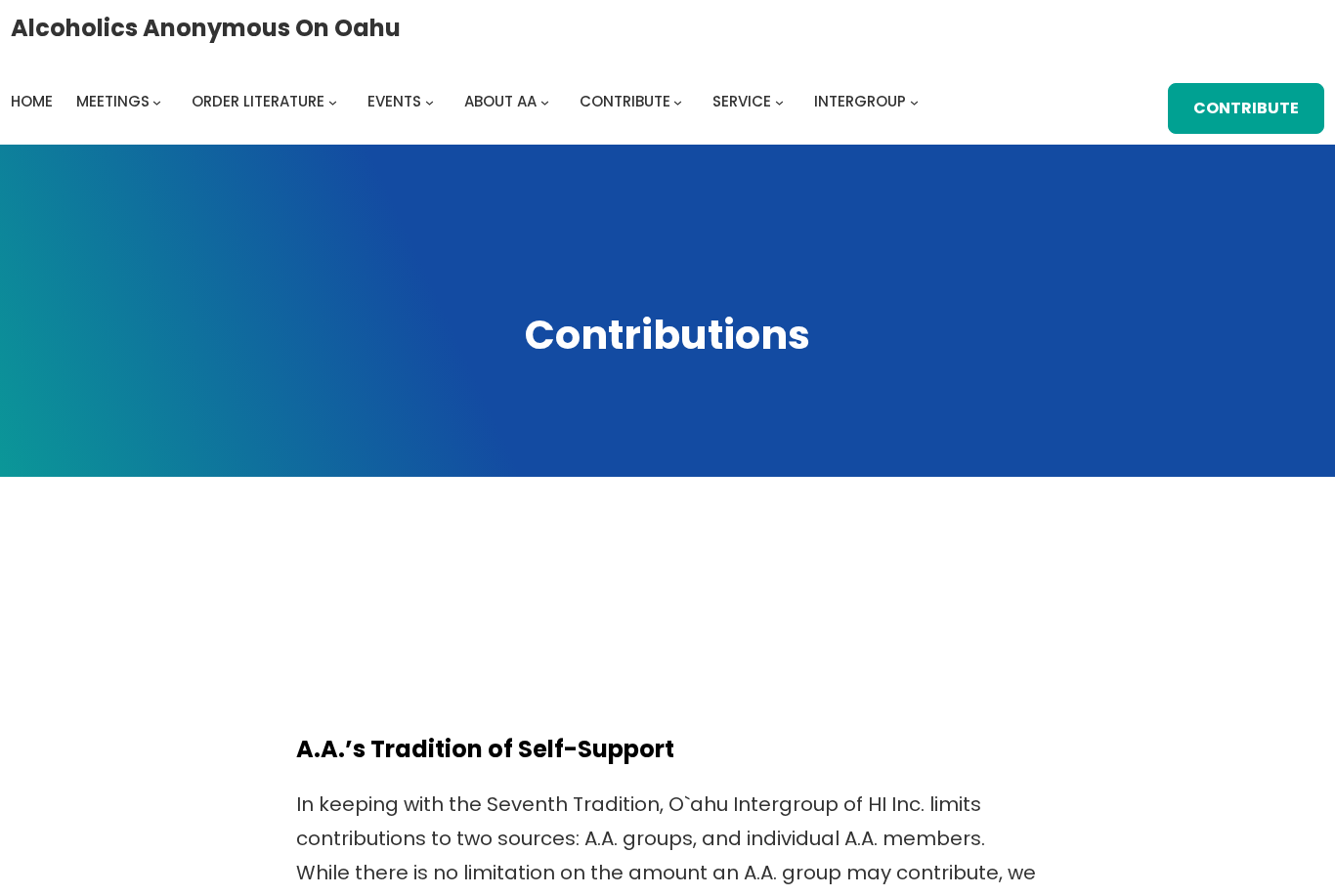 scroll, scrollTop: 0, scrollLeft: 0, axis: both 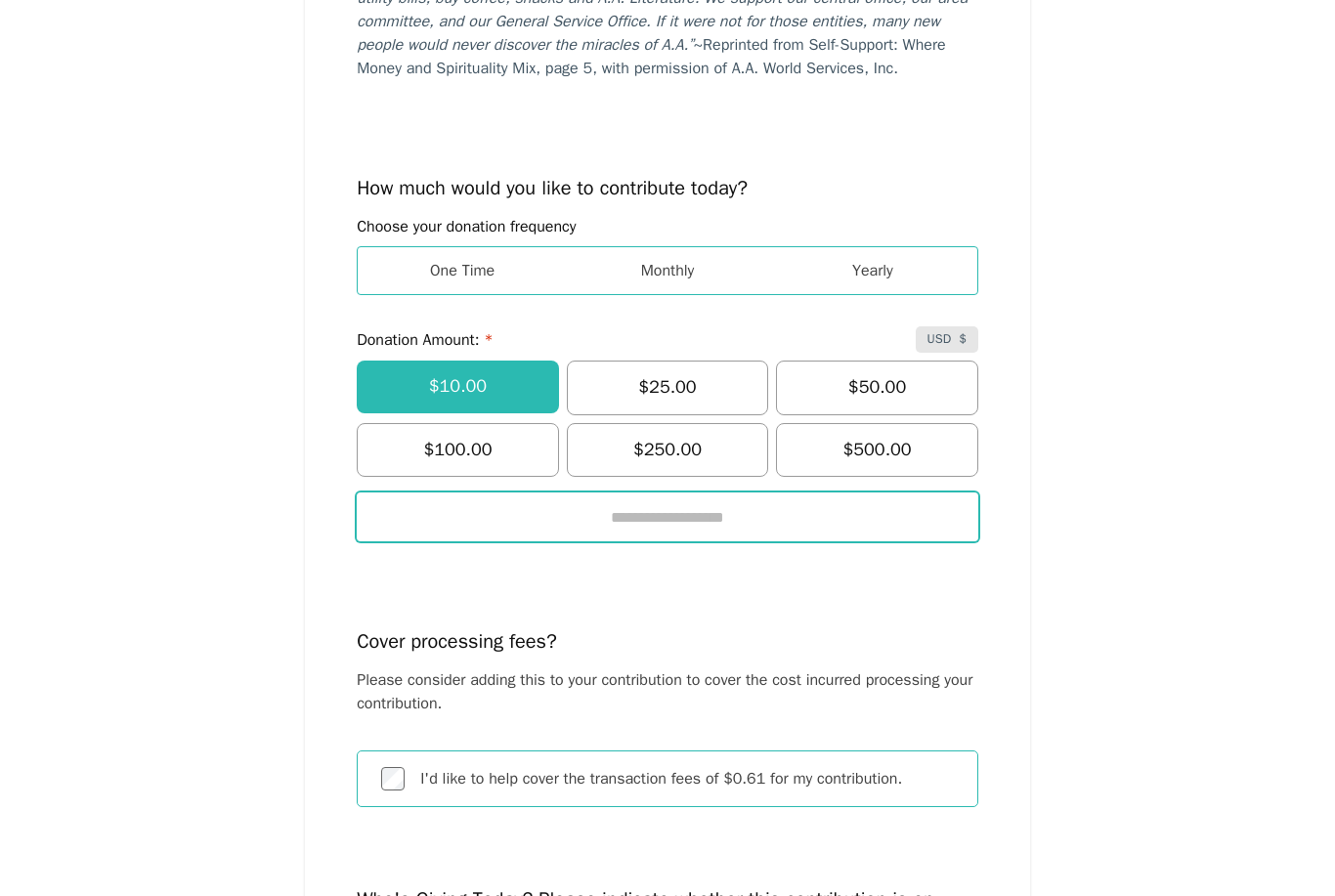 click at bounding box center (668, 518) 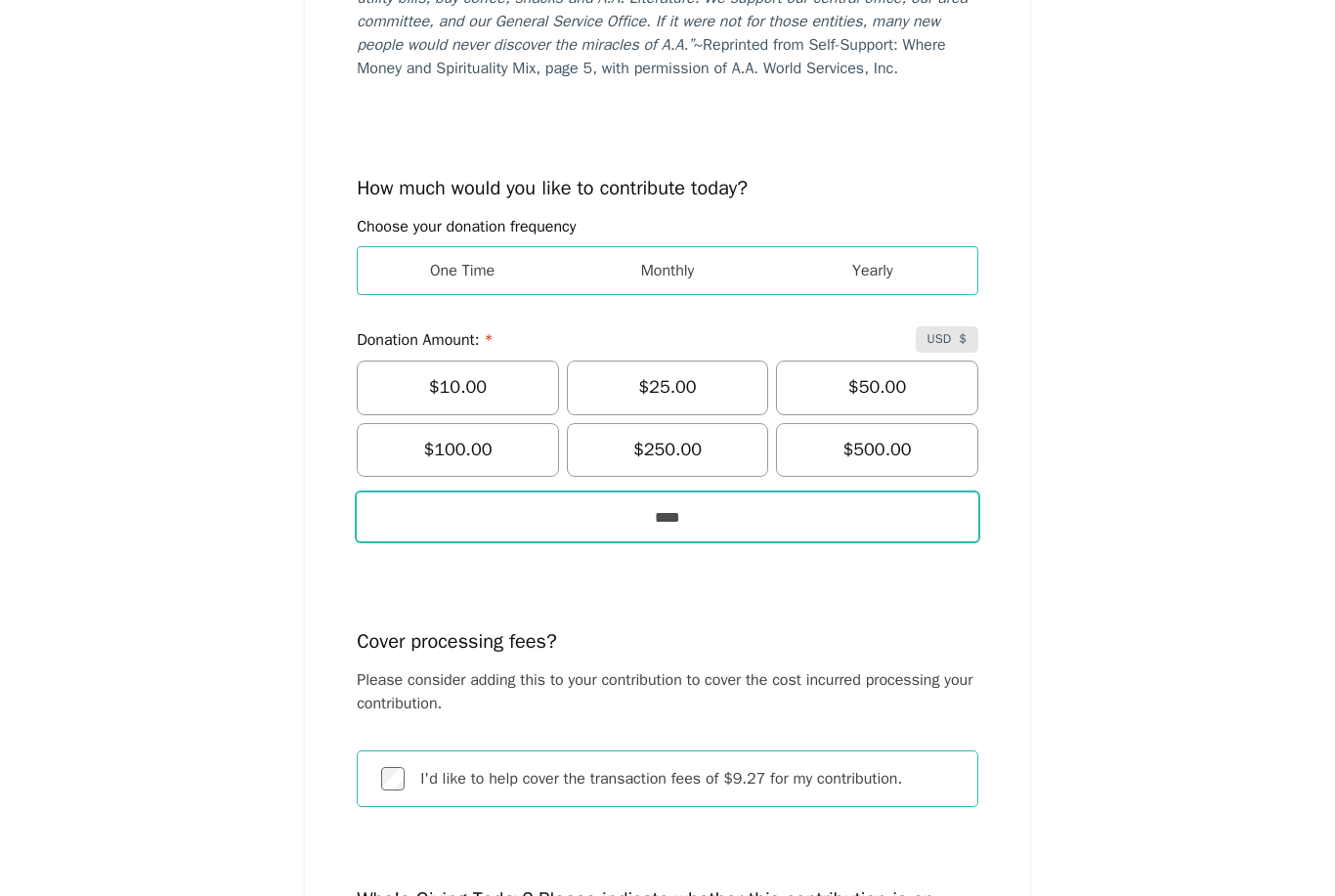 type on "****" 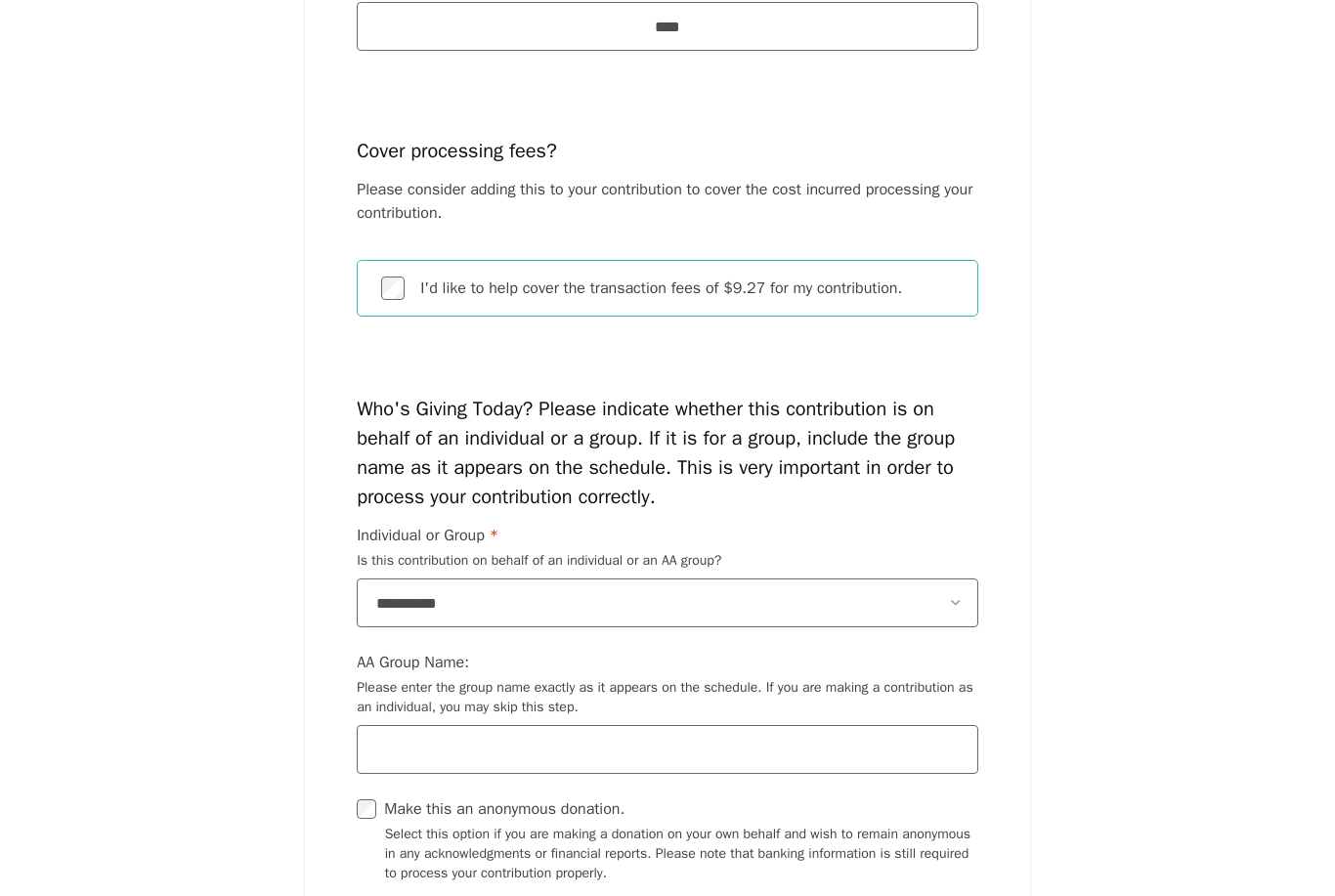 scroll, scrollTop: 1493, scrollLeft: 0, axis: vertical 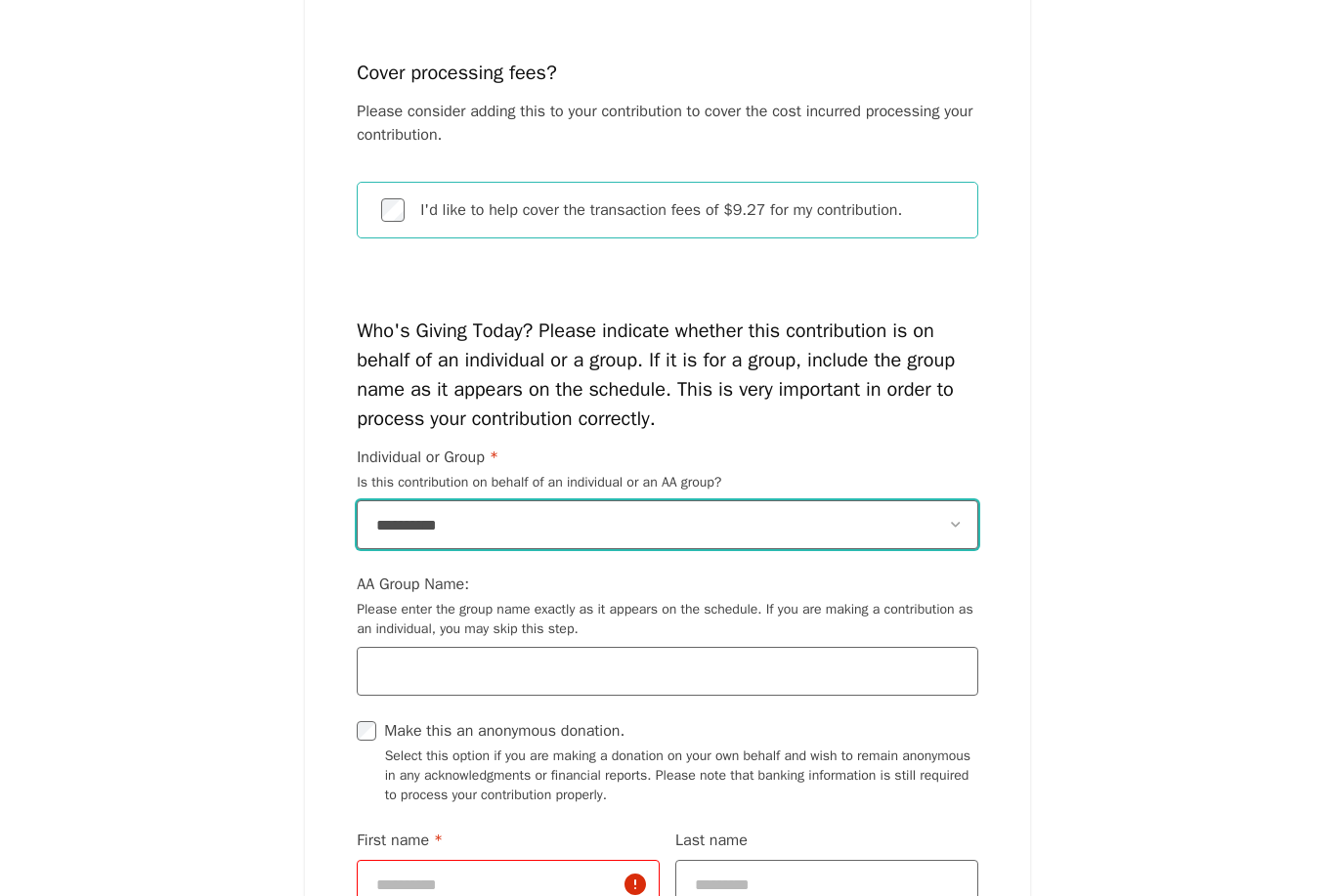 click on "**********" at bounding box center (668, 526) 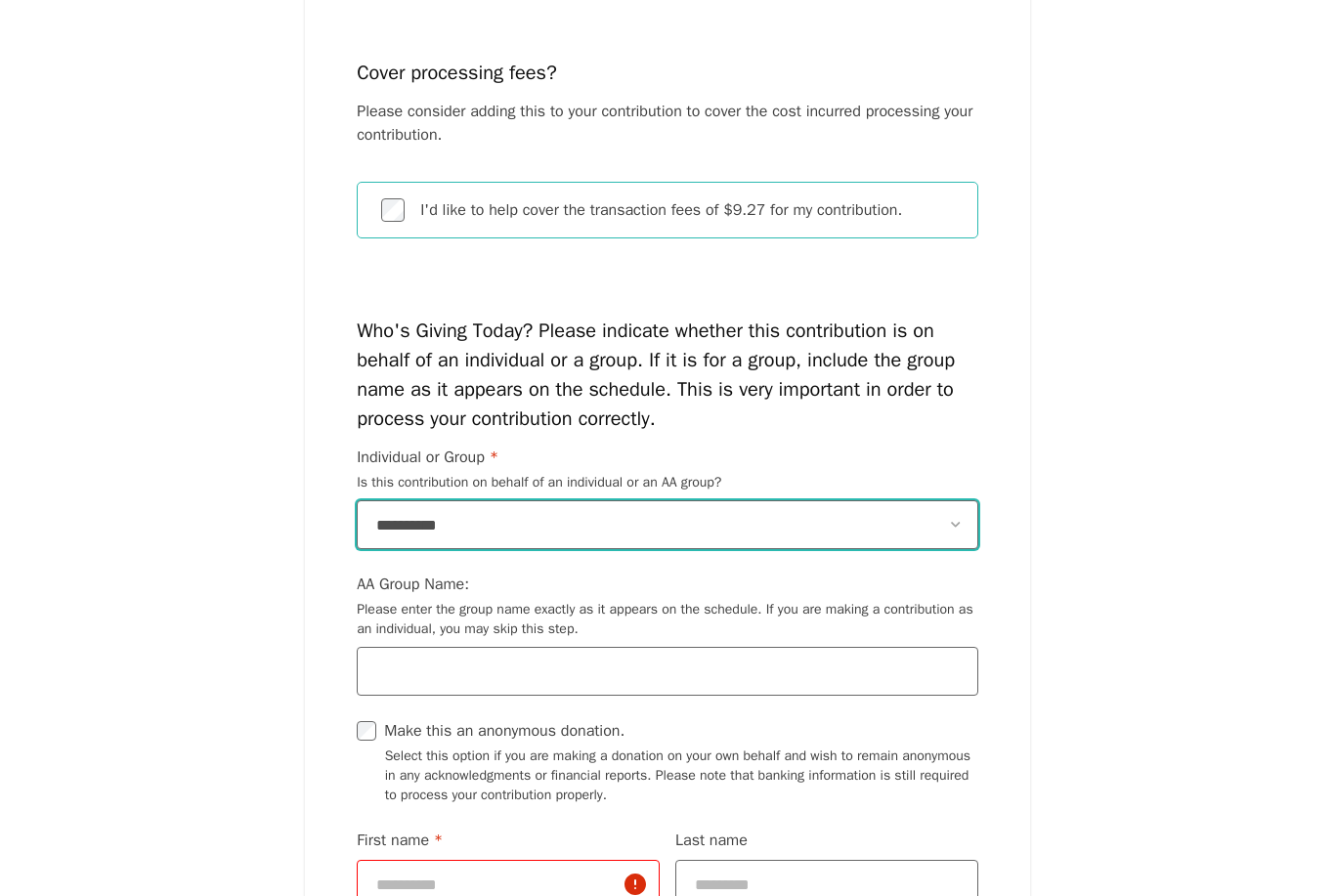 select on "*****" 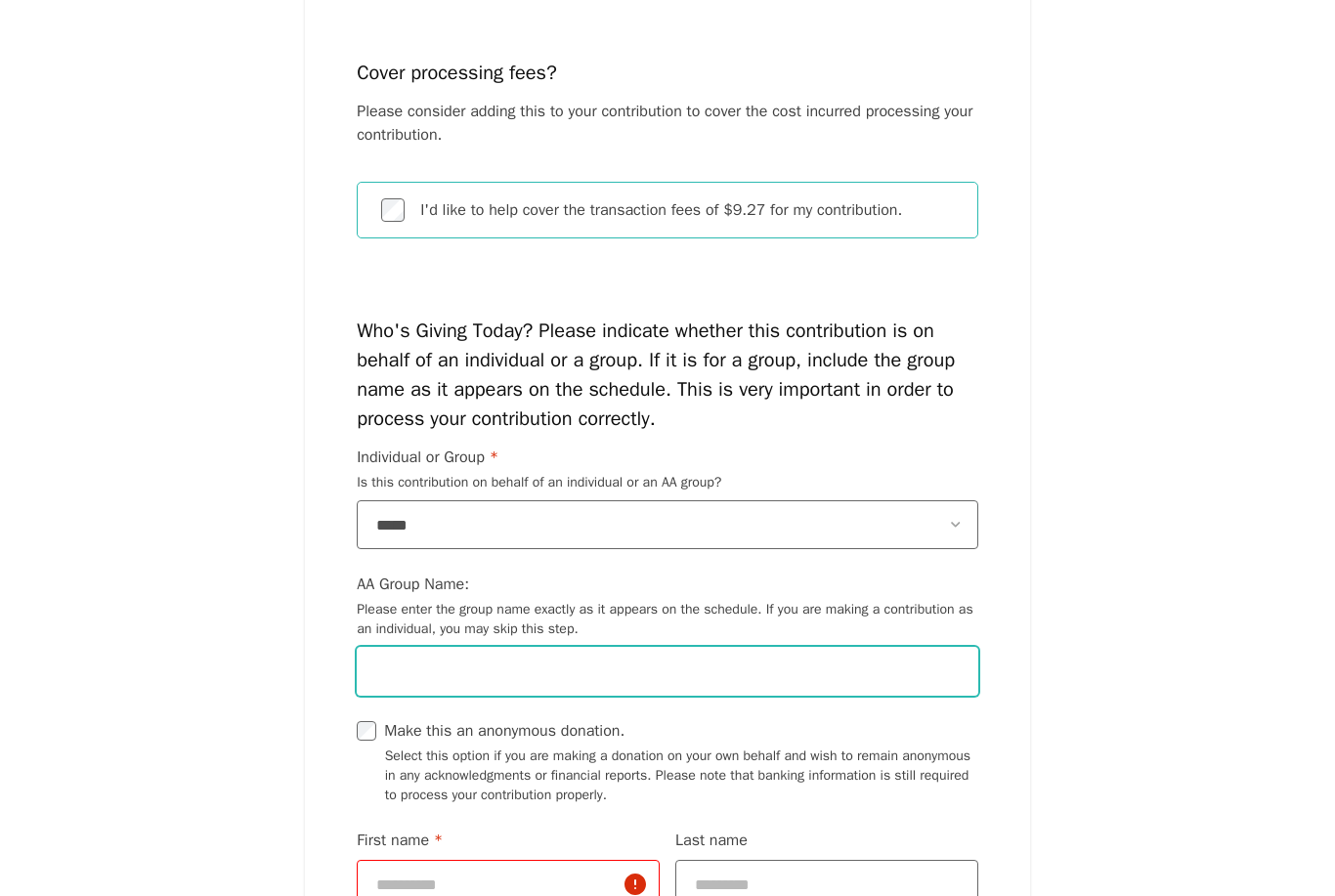 click on "AA Group Name: Please enter the group name exactly as it appears on the schedule. If you are making a contribution as an individual, you may skip this step." at bounding box center (668, 672) 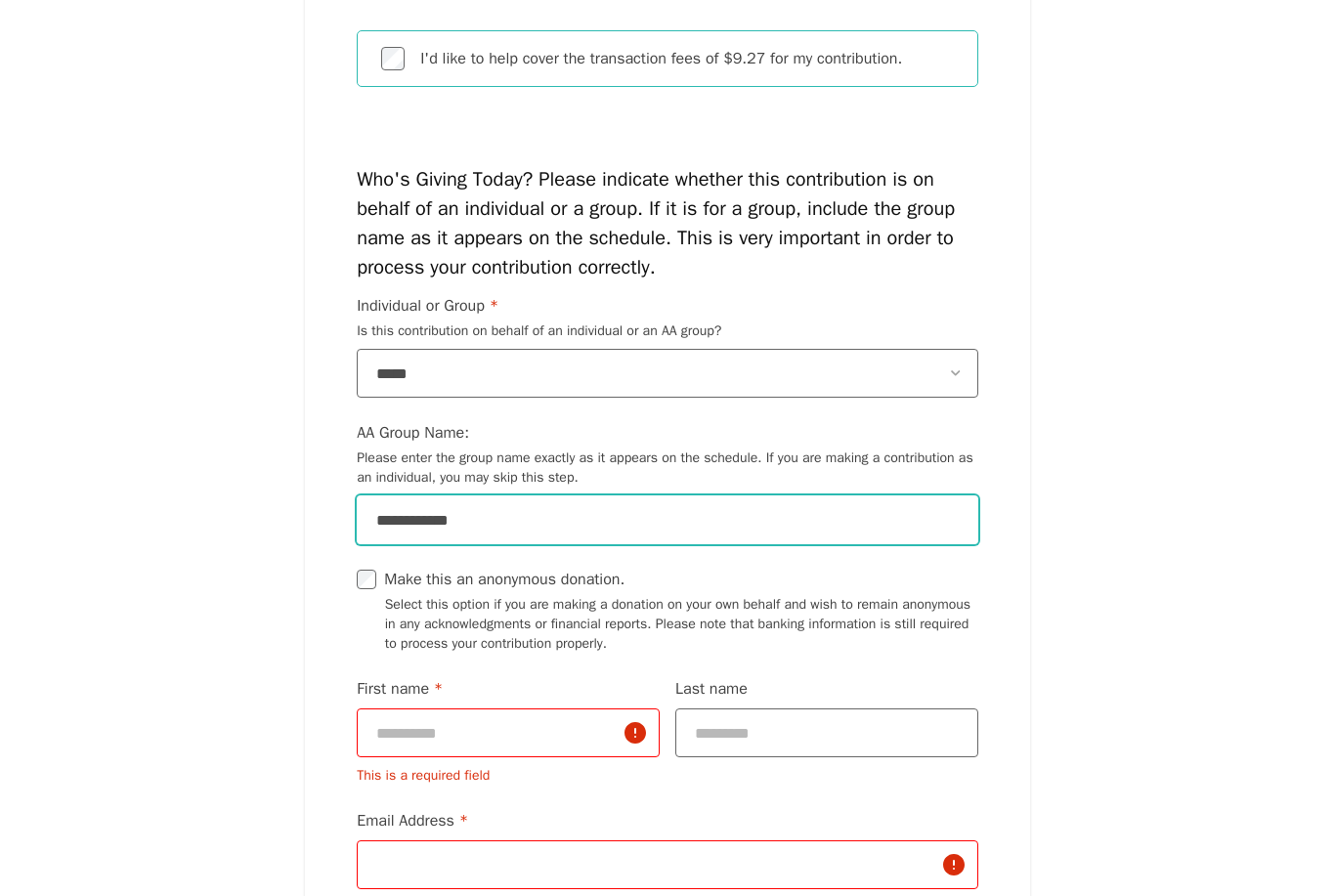 scroll, scrollTop: 1650, scrollLeft: 0, axis: vertical 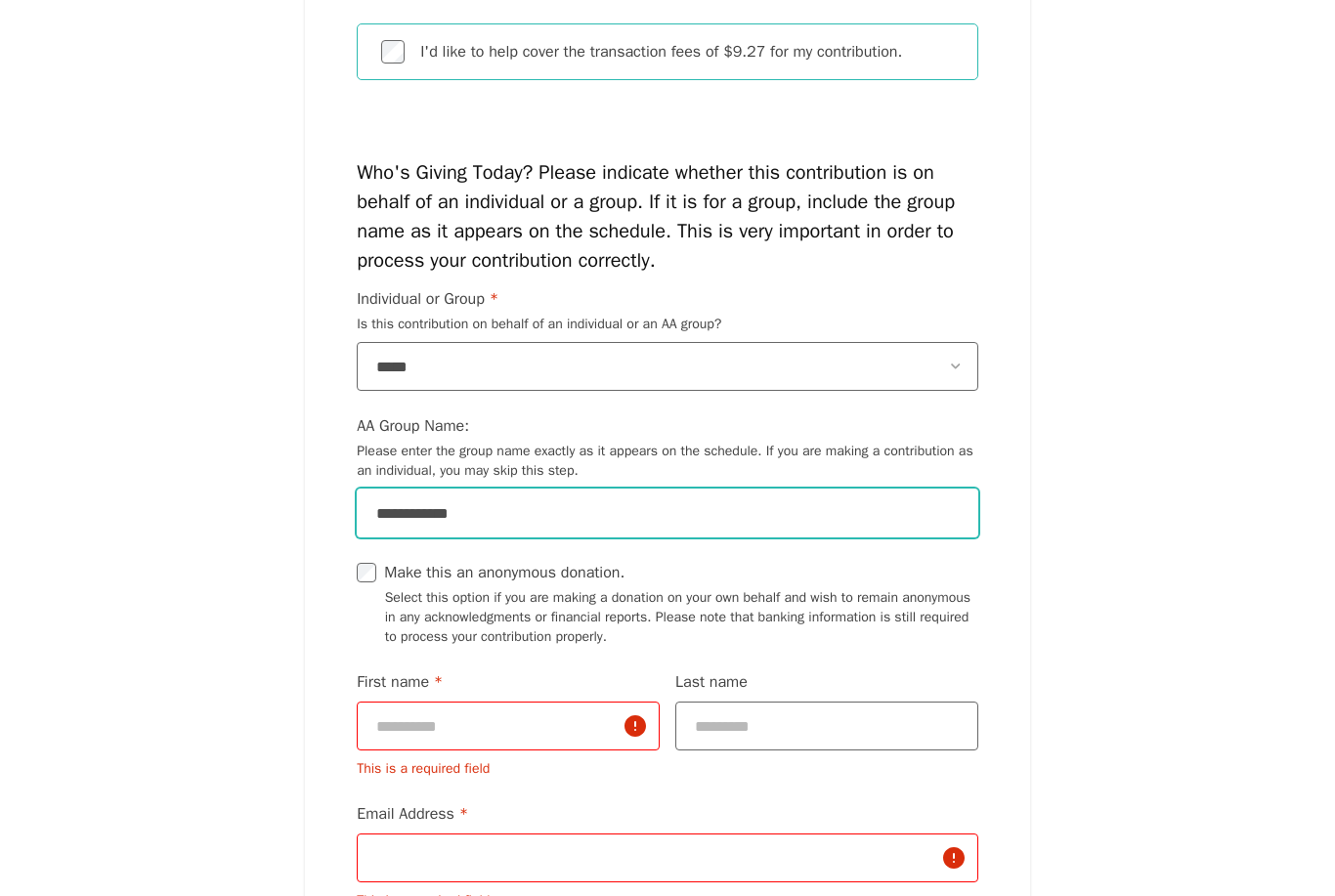 type on "**********" 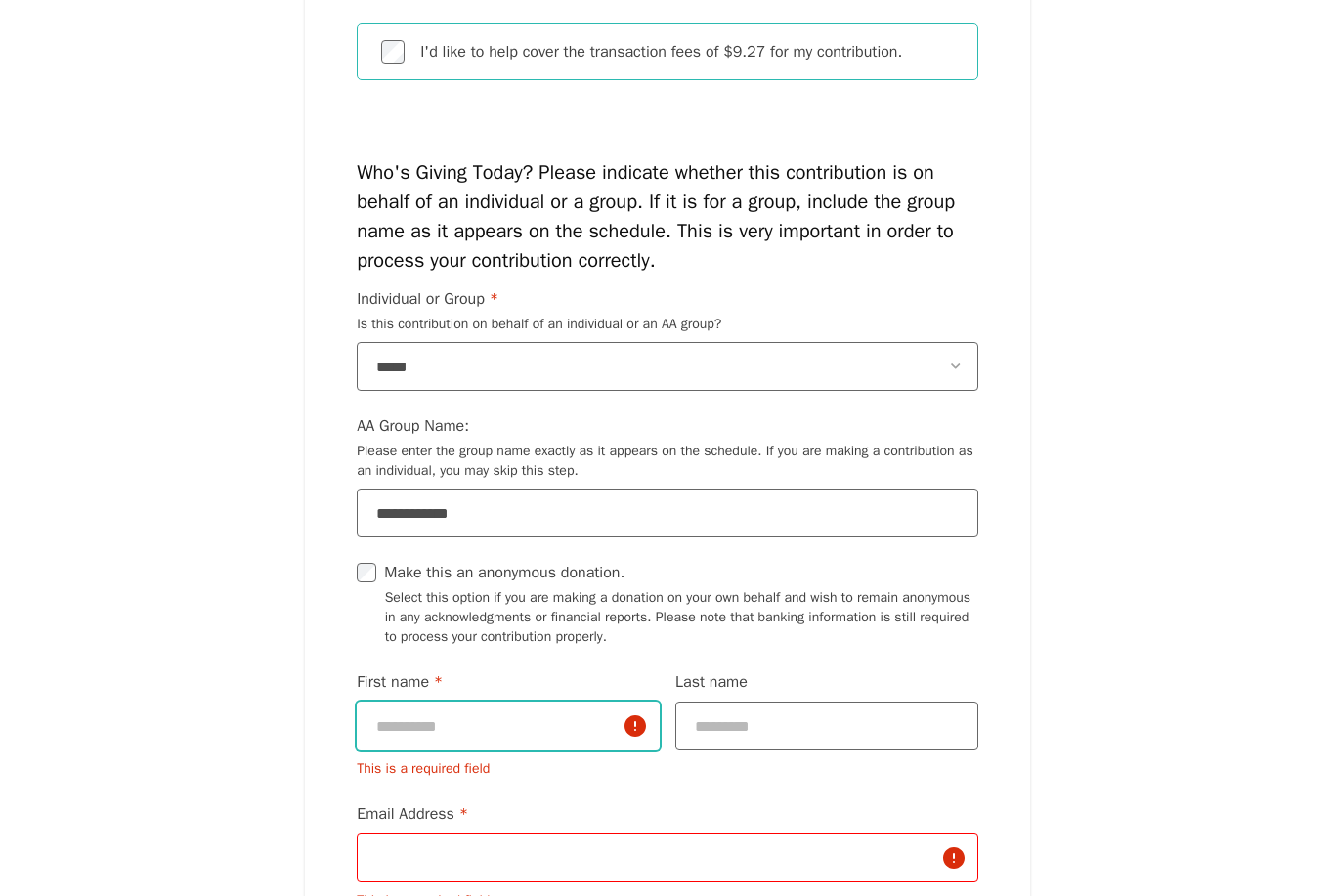 click on "First name   * This is a required field" at bounding box center [508, 727] 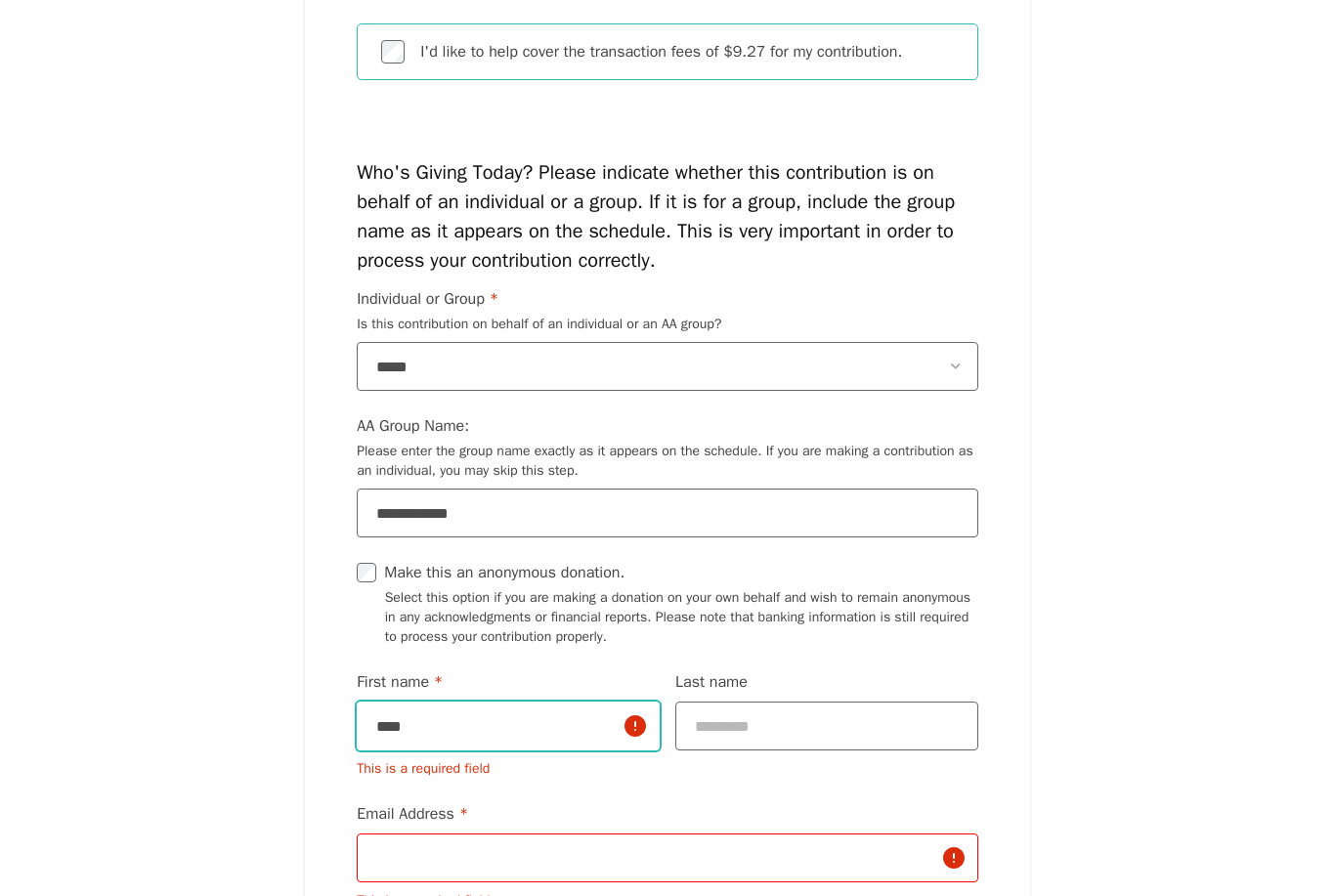 type on "****" 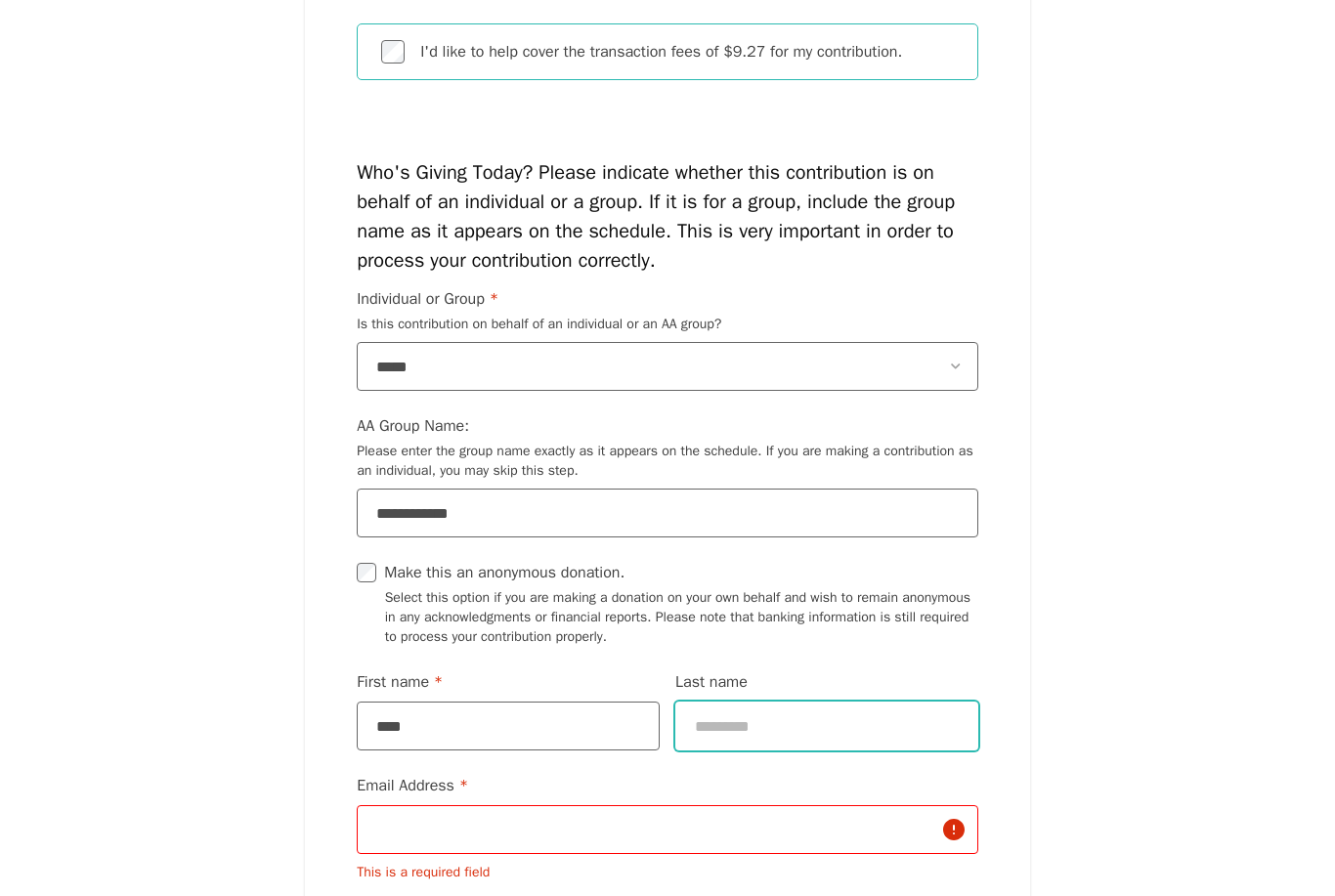 scroll, scrollTop: 1651, scrollLeft: 0, axis: vertical 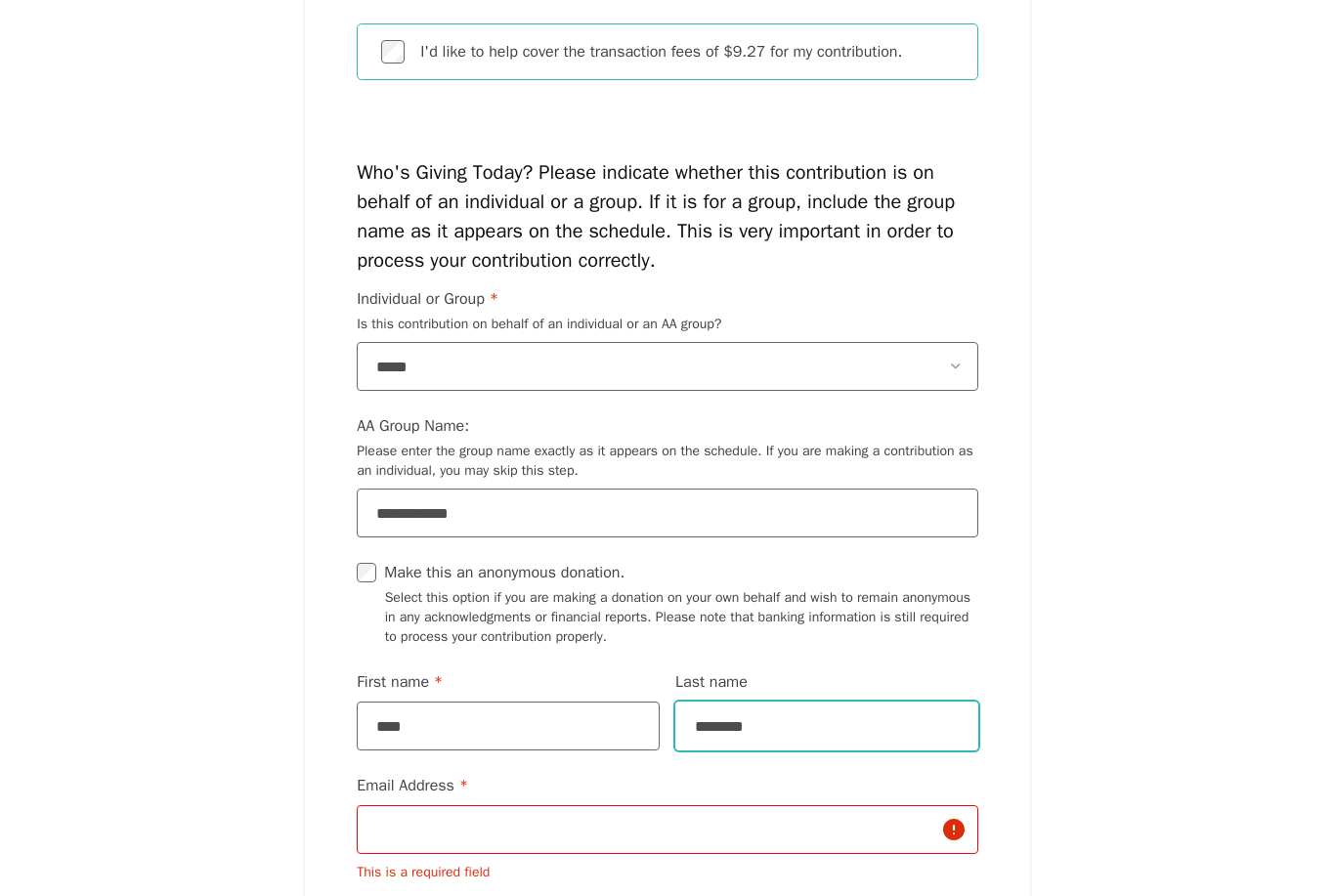 type on "********" 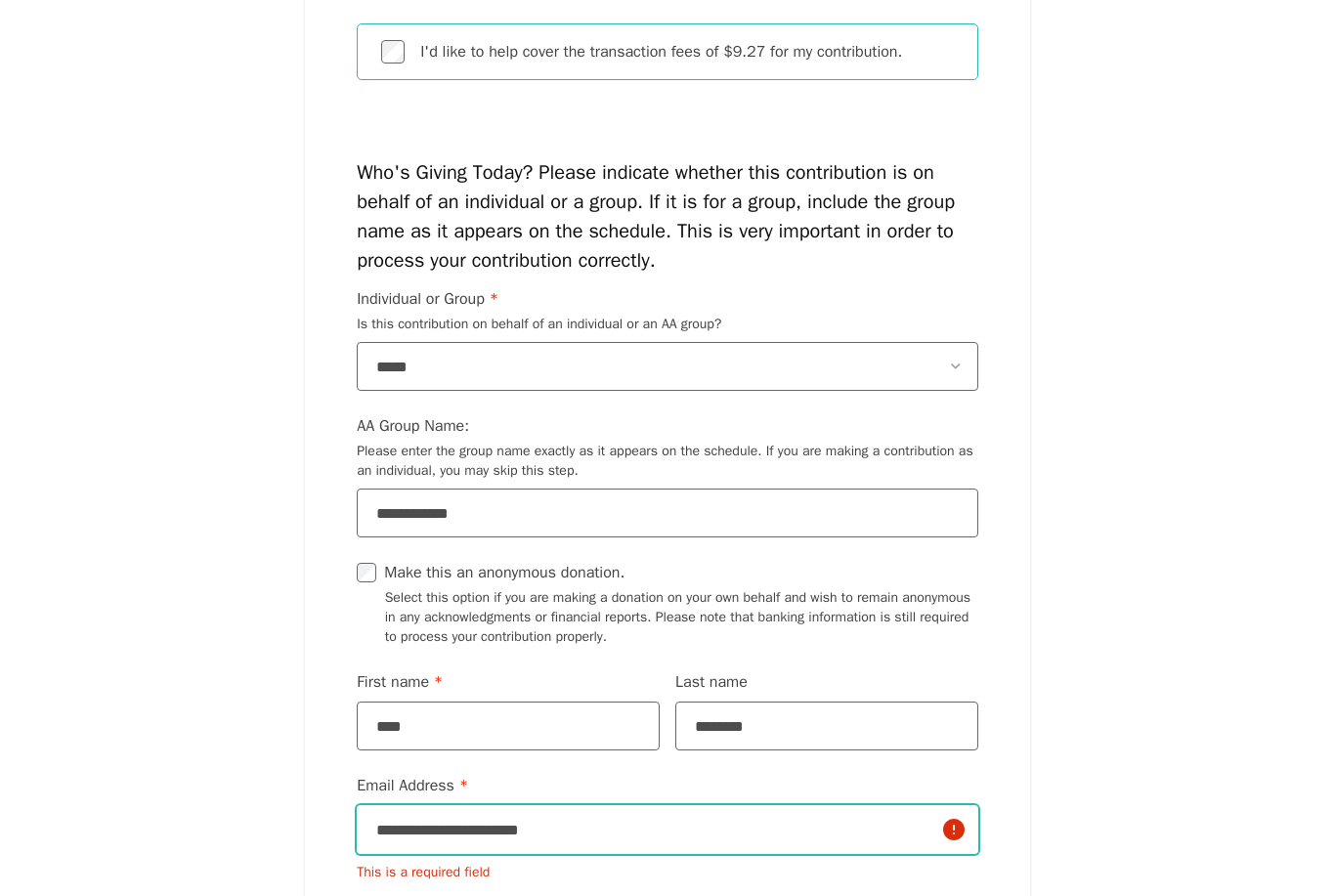 type on "**********" 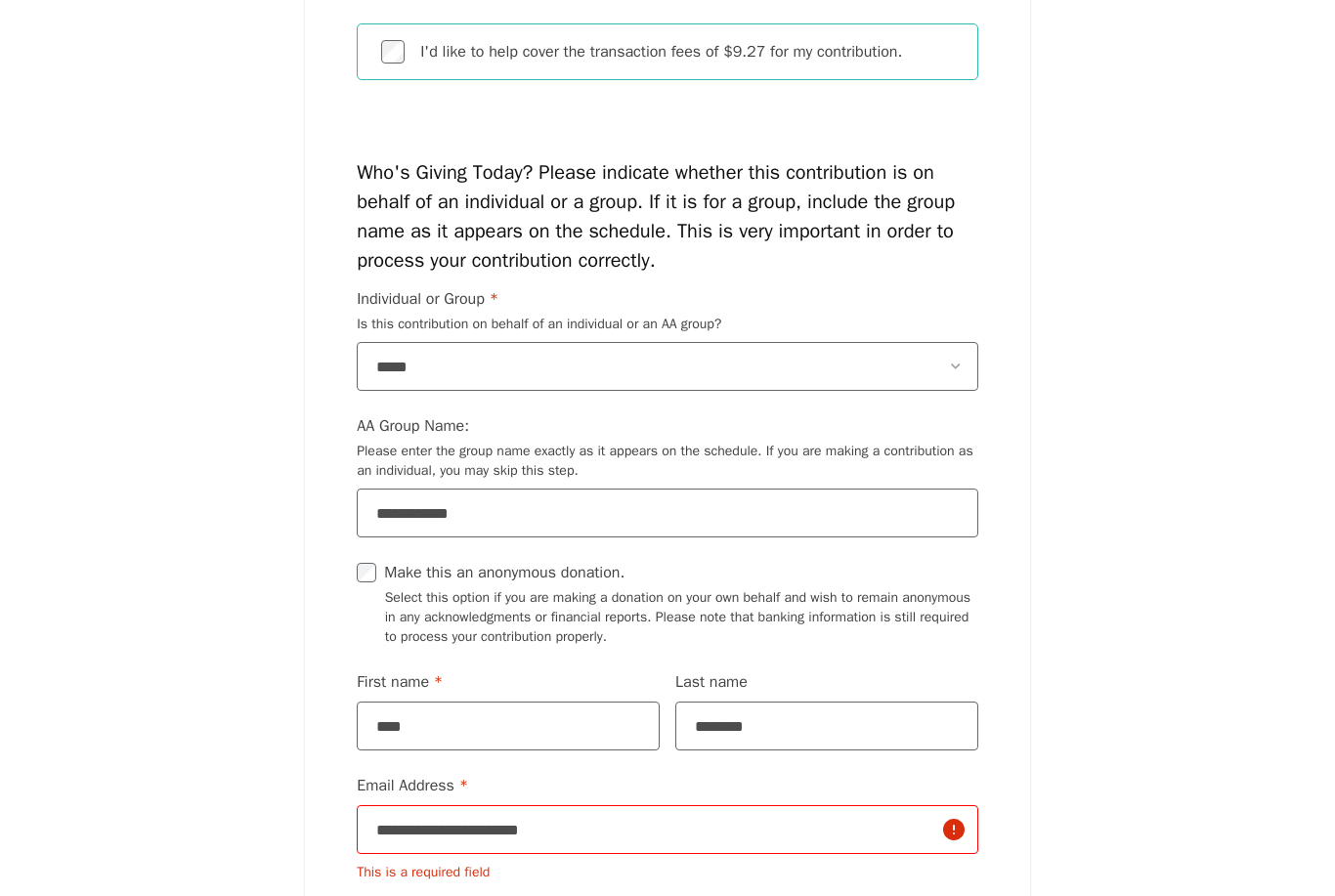 type 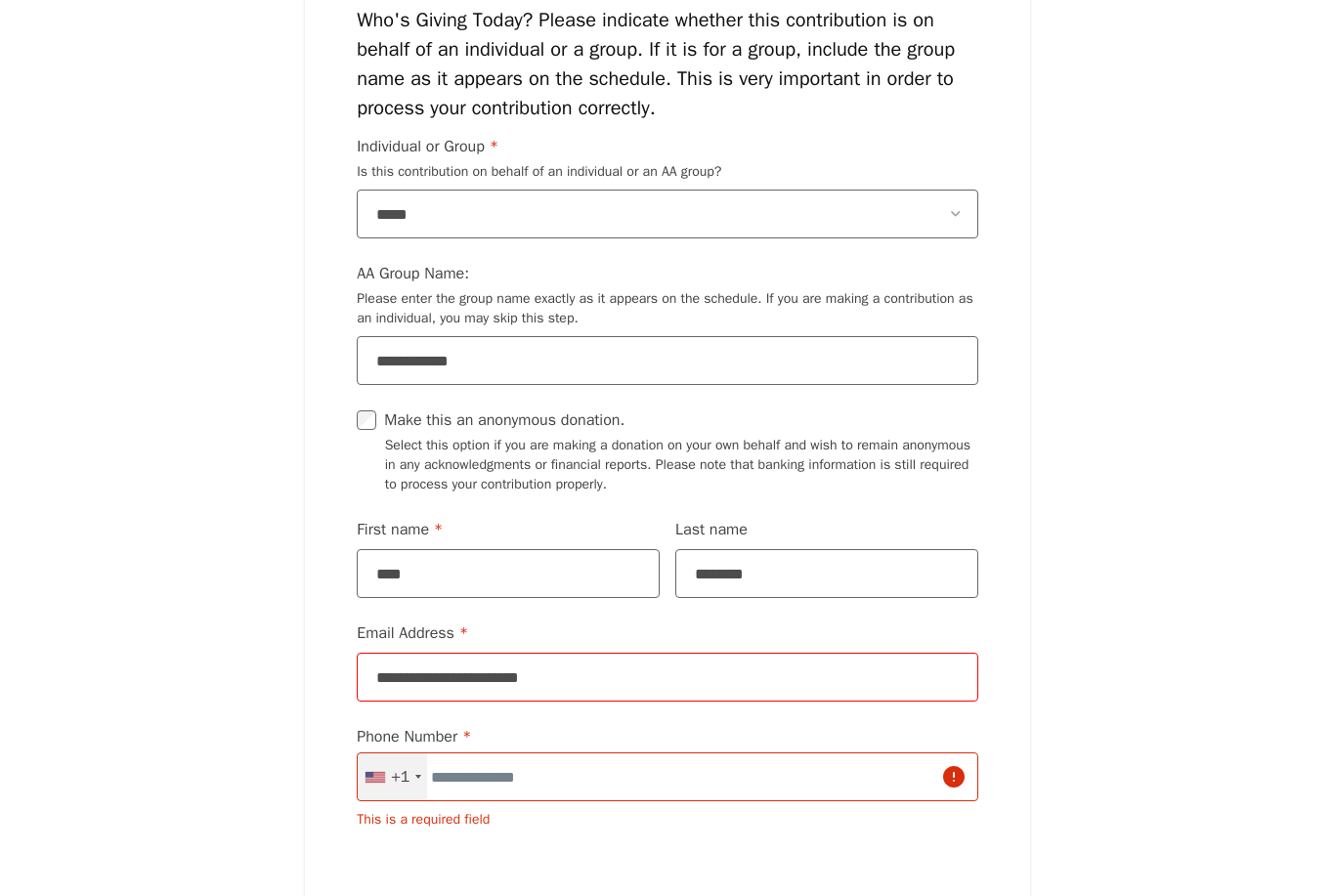 scroll, scrollTop: 1828, scrollLeft: 0, axis: vertical 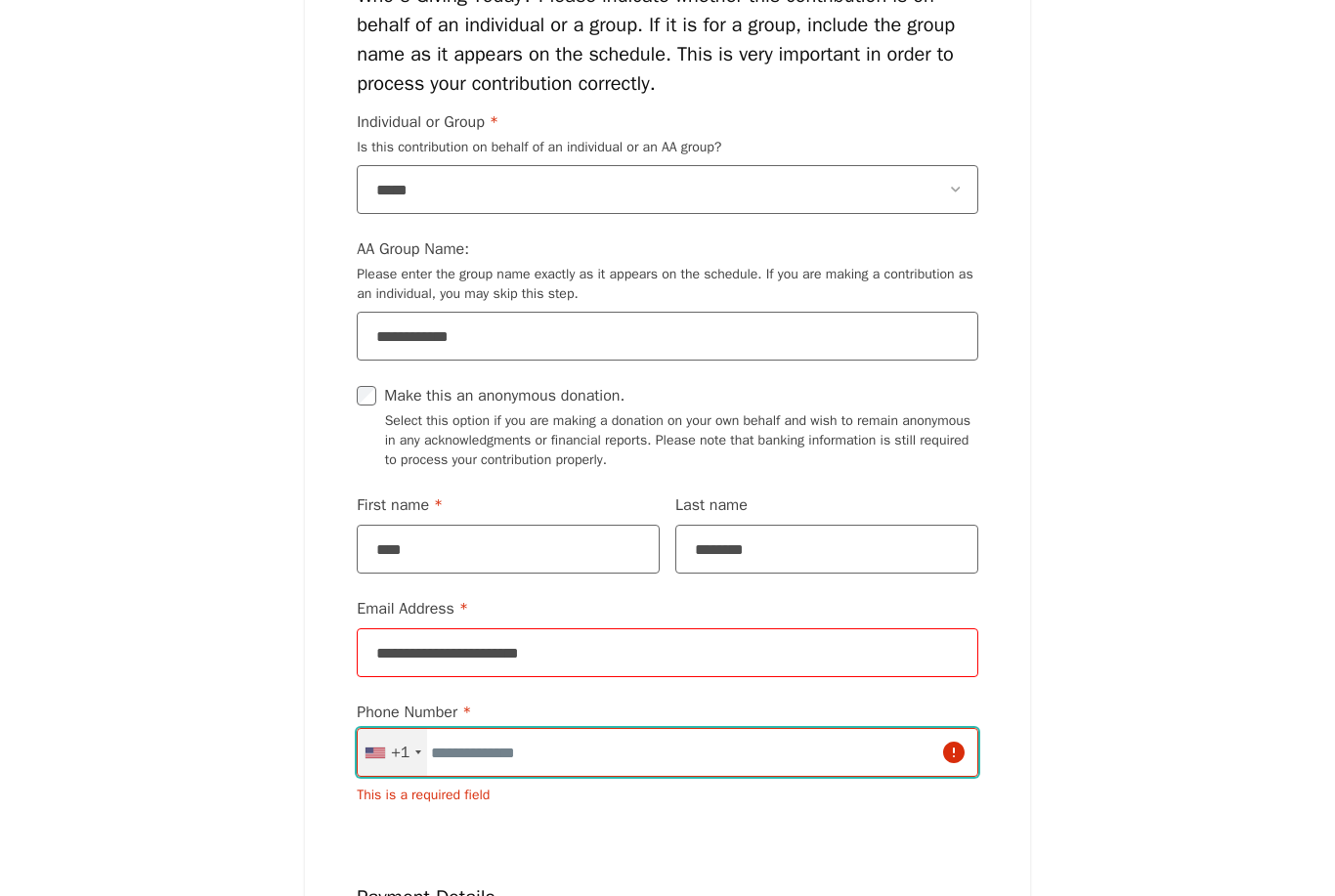 click on "Phone Number   * United States +1 +1 244 results found Afghanistan +93 Albania +355 Algeria +213 American Samoa +1 Andorra +376 Angola +244 Anguilla +1 Antigua and Barbuda +1 Argentina +54 Armenia +374 Aruba +297 Ascension Island +247 Australia +61 Austria +43 Azerbaijan +994 Bahamas +1 Bahrain +973 Bangladesh +880 Barbados +1 Belarus +375 Belgium +32 Belize +501 Benin +229 Bermuda +1 Bhutan +975 Bolivia +591 Bosnia and Herzegovina +387 Botswana +267 Brazil +55 British Indian Ocean Territory +246 Brunei Darrussalam +673 Bulgaria +359 Burkina Faso +226 Burundi +257 Cambodia +855 Cameroon +237 Canada +1 Cape Verde +238 Caribbean Netherlands +599 Cayman Islands +1 Central African Republic +236 Chad +235 Chile +56 China +86 Christmas Island +61 Cocos Islands +61 Colombia +57 Comoros +269 Congo, Democratic People's Republic +243 Congo, Republic of +242 Cook Islands +682 Costa Rica +506 Cote d'Ivoire +225 Croatia/Hrvatska +385 Cuba +53 Curaçao +599 Cyprus Island +357 Czech Republic +420 Denmark +45 Djibouti +253" at bounding box center (668, 753) 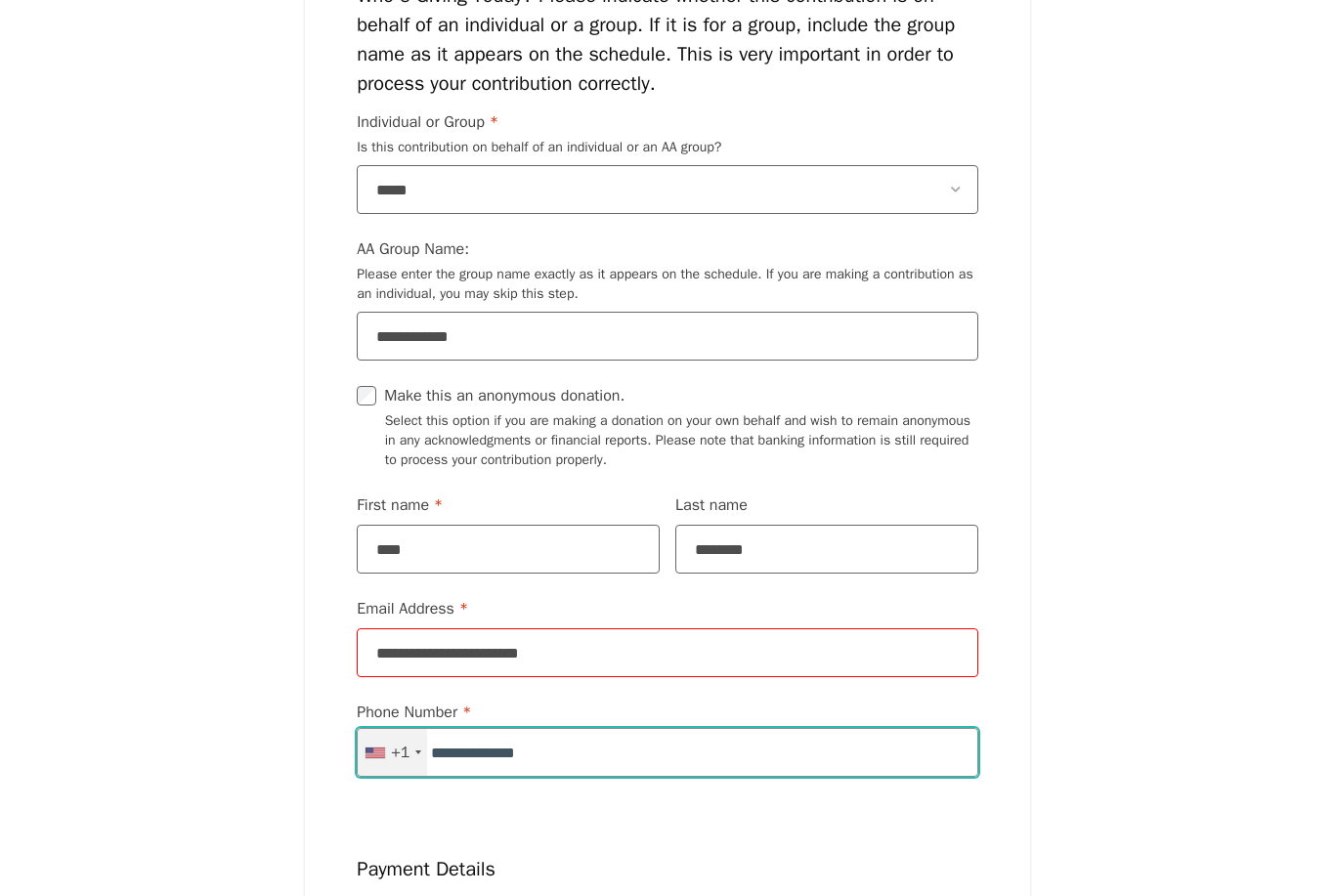 type on "**********" 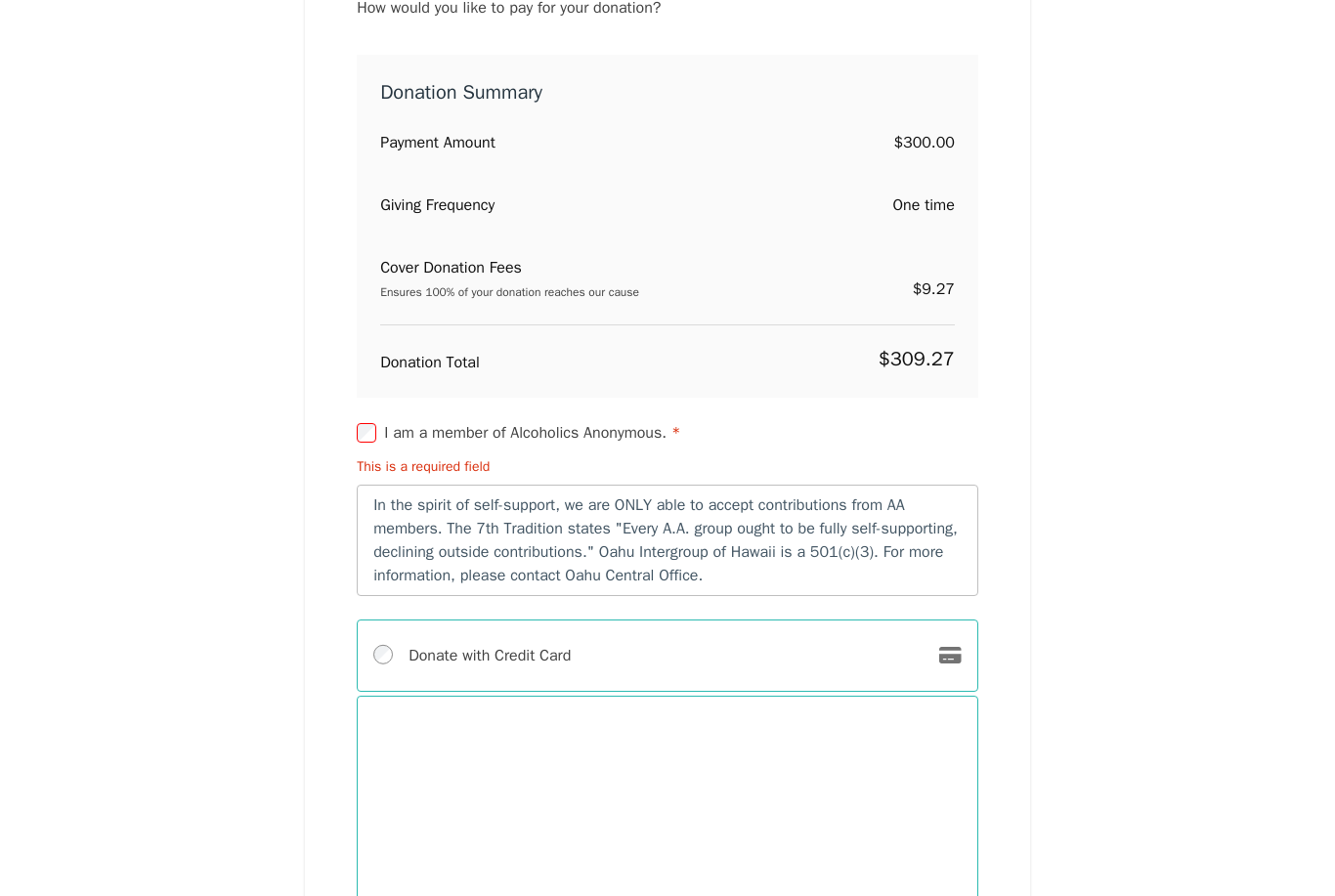 scroll, scrollTop: 2745, scrollLeft: 0, axis: vertical 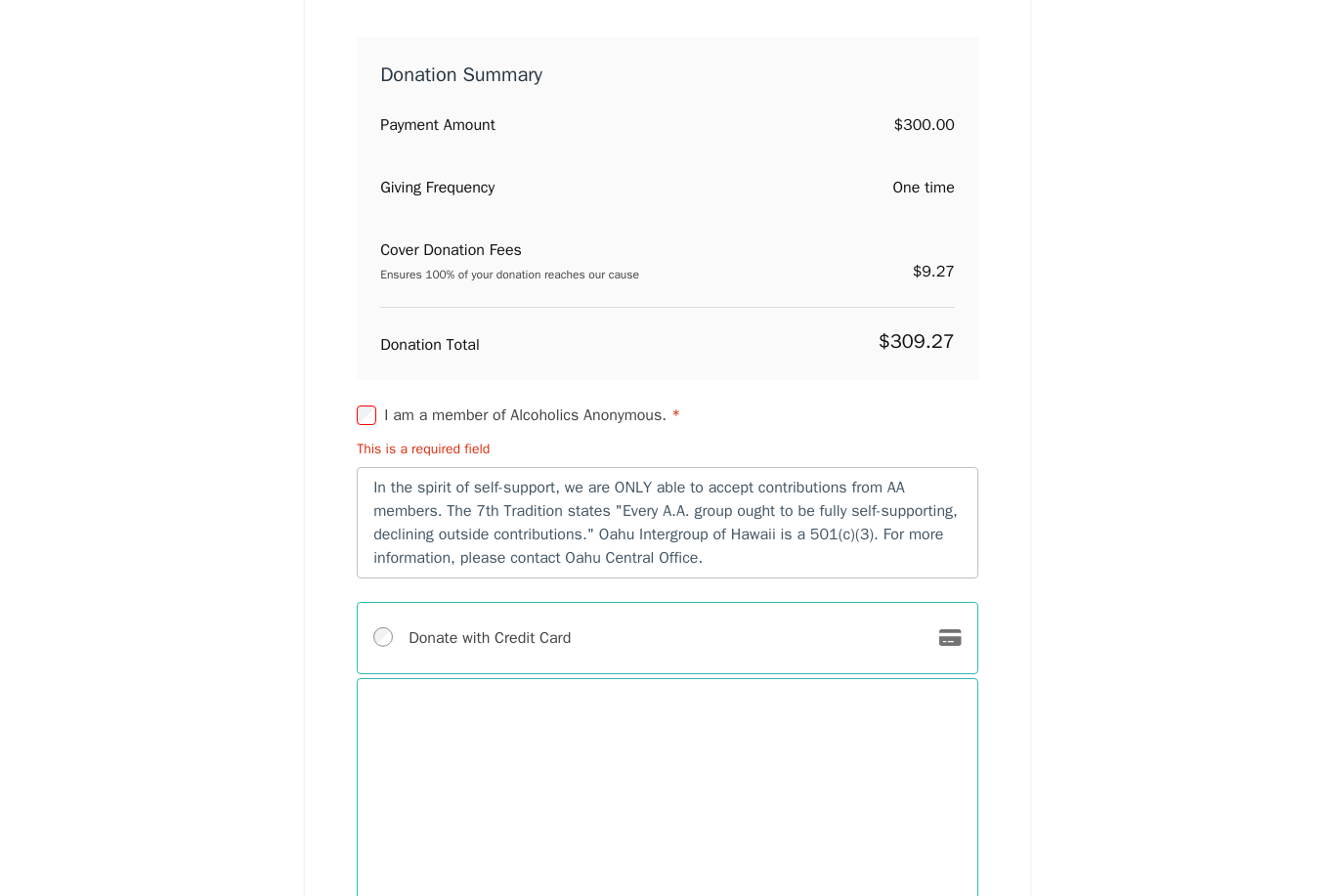 click on "I am a member of Alcoholics Anonymous.   *" at bounding box center [532, 416] 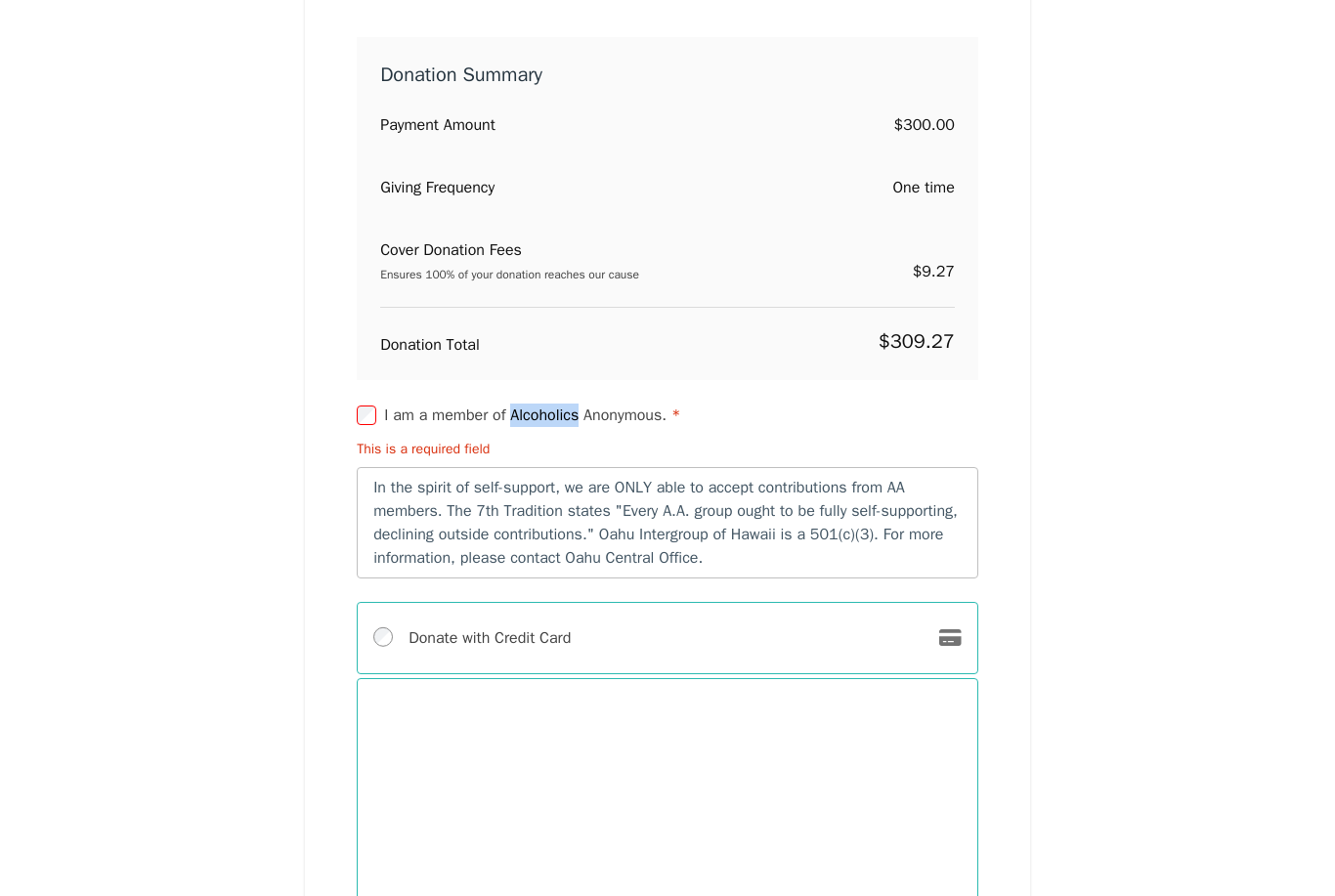 click on "I am a member of Alcoholics Anonymous.   *" at bounding box center [532, 416] 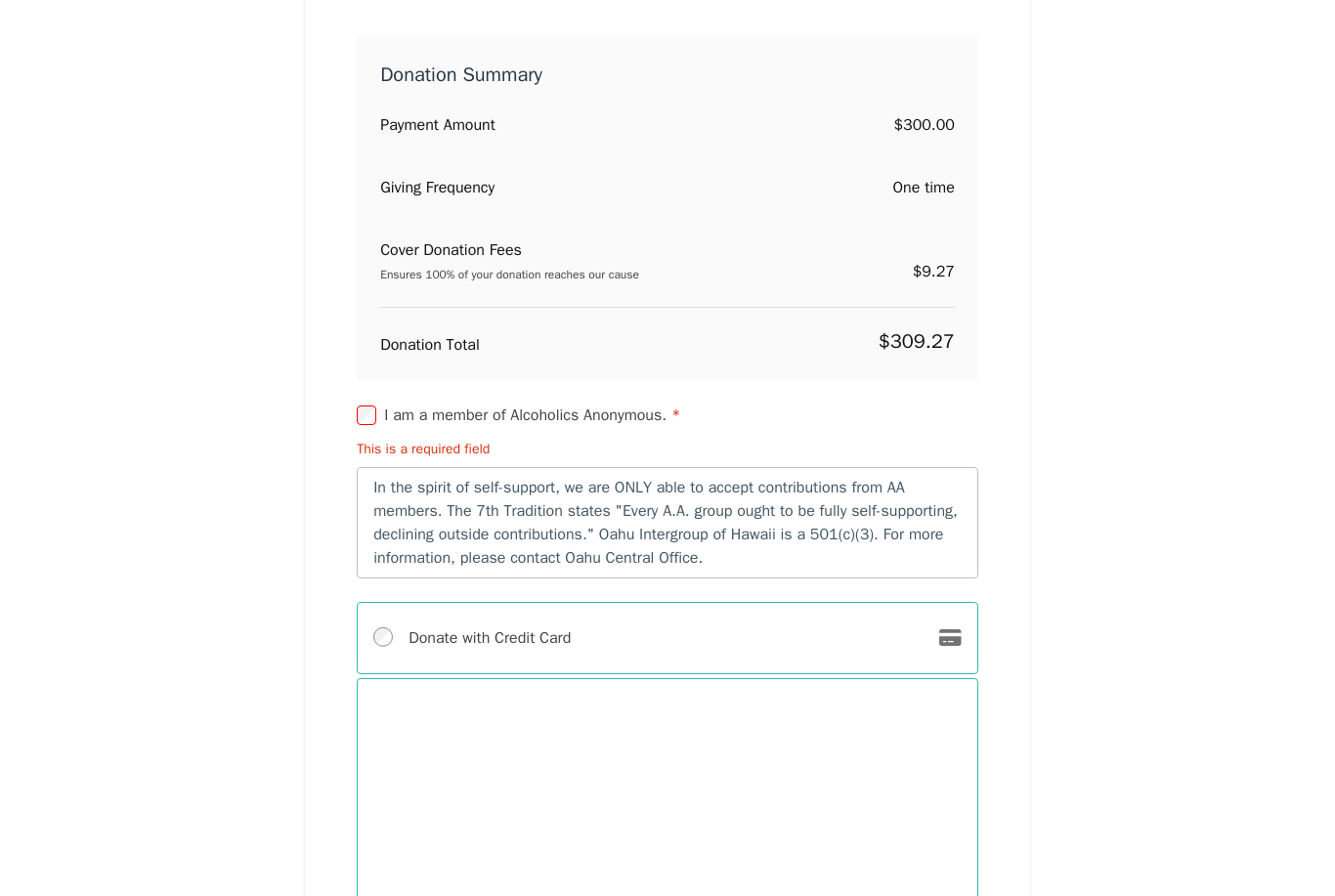 click on "This is a required field" at bounding box center [668, 449] 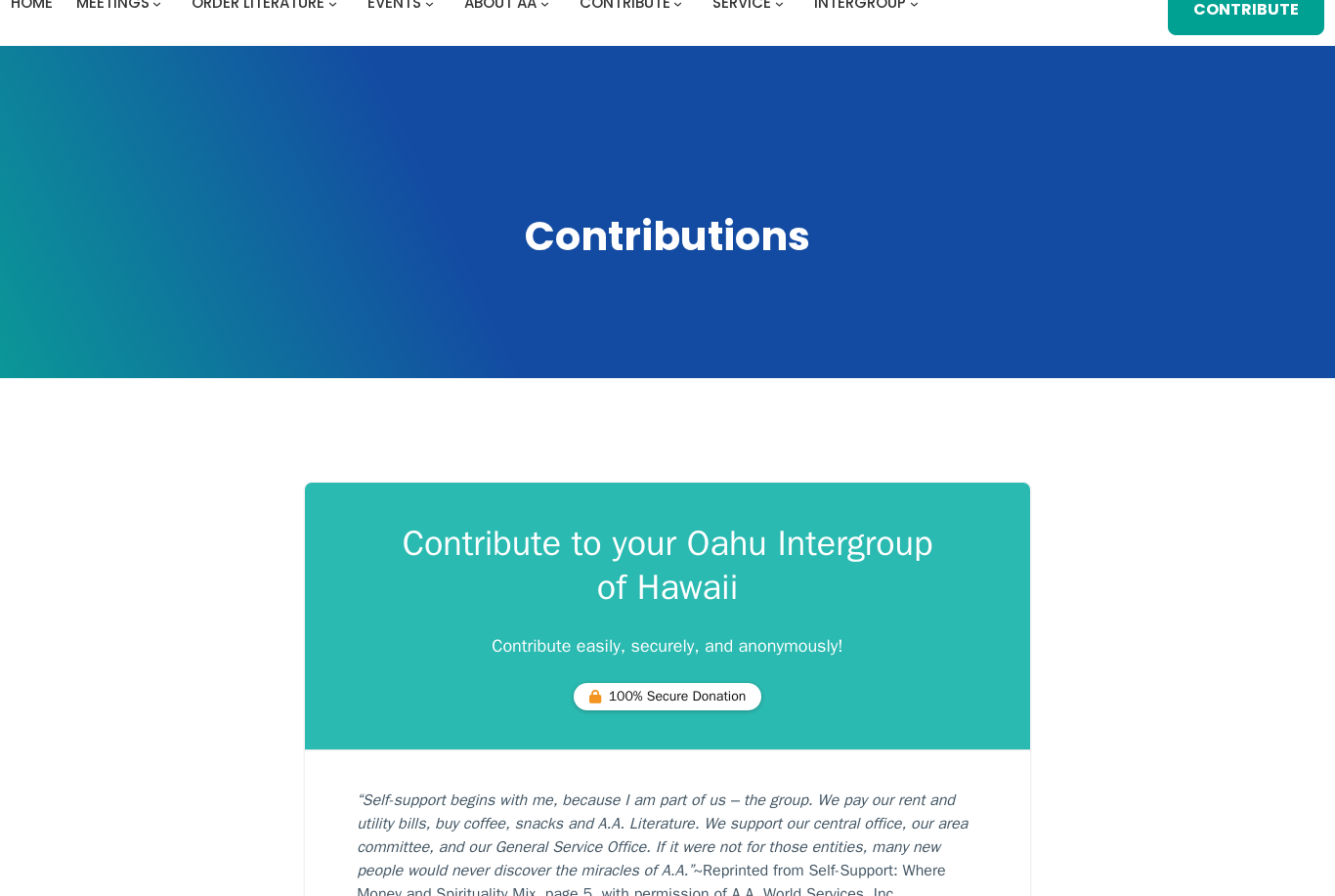 scroll, scrollTop: 0, scrollLeft: 0, axis: both 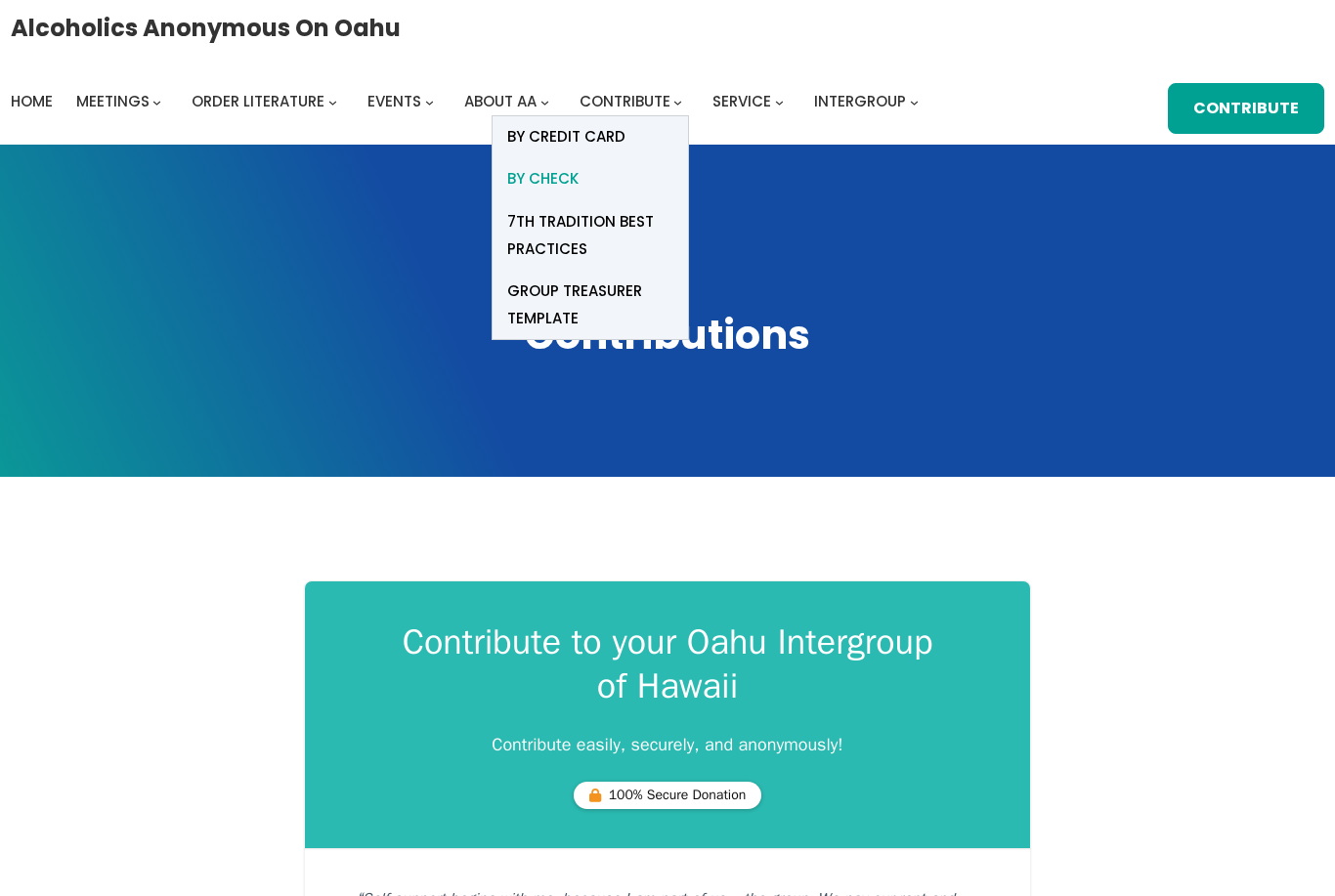click on "BY CHECK" at bounding box center [542, 179] 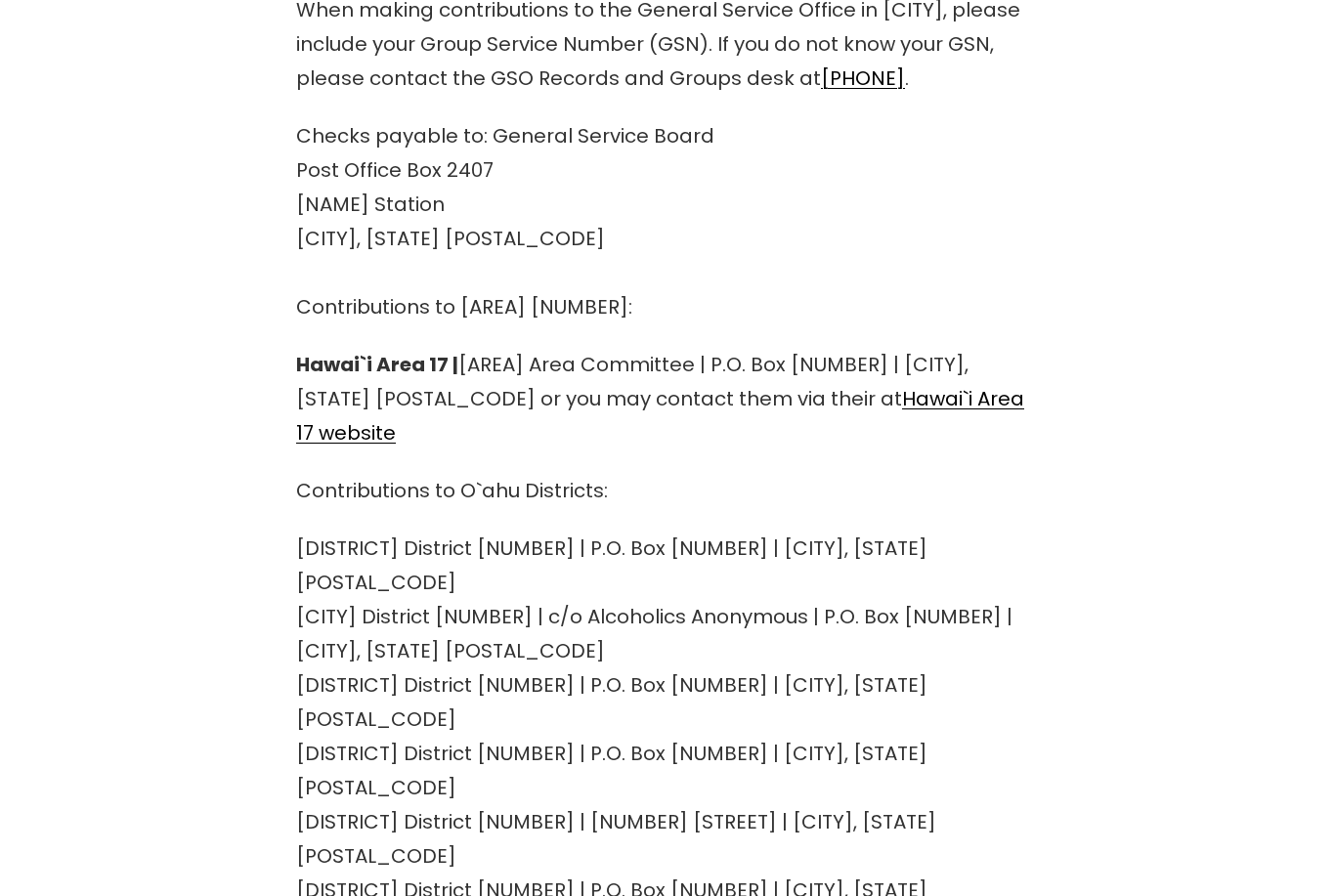 scroll, scrollTop: 1324, scrollLeft: 0, axis: vertical 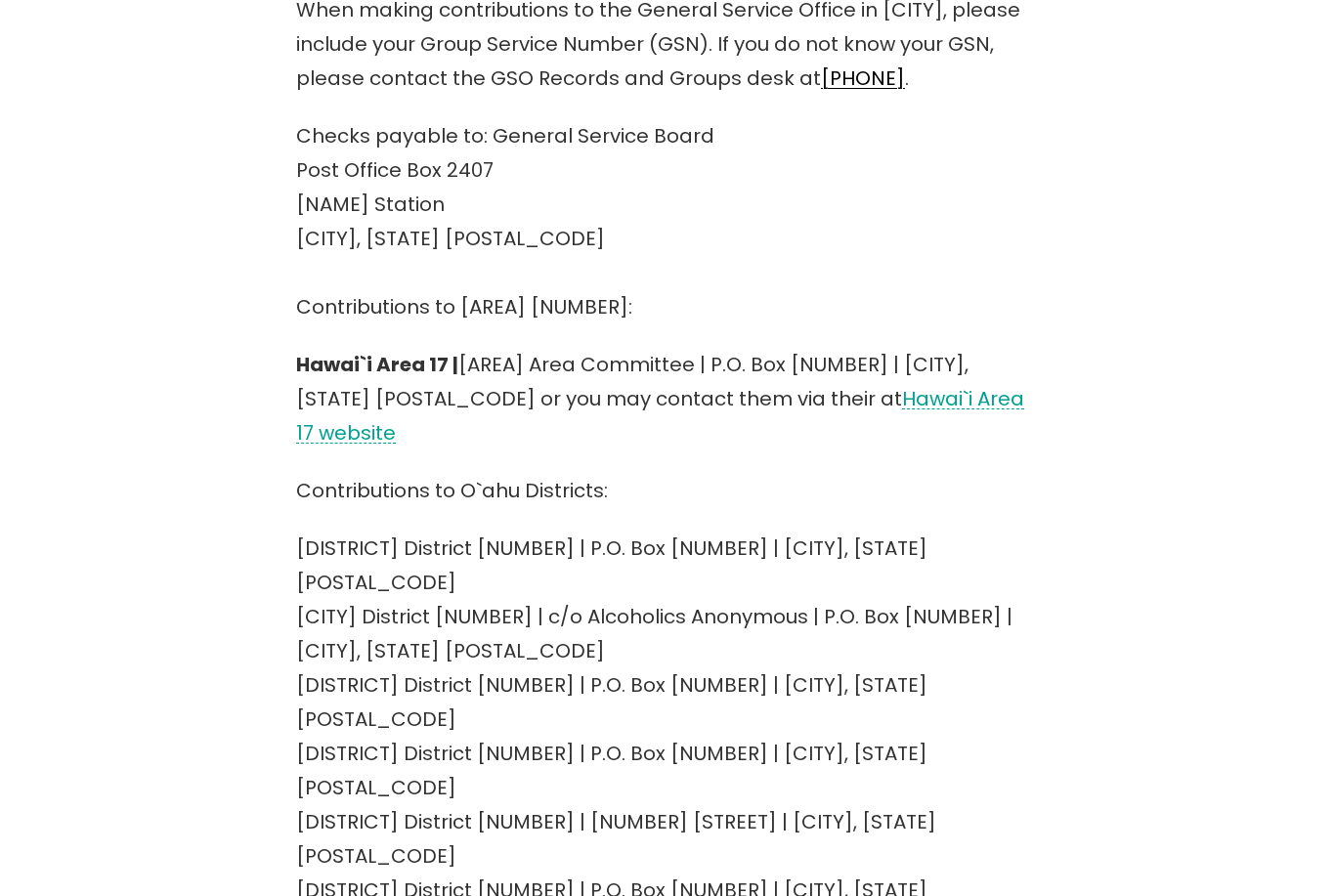 click on "Hawai`i Area 17 website" at bounding box center (660, 416) 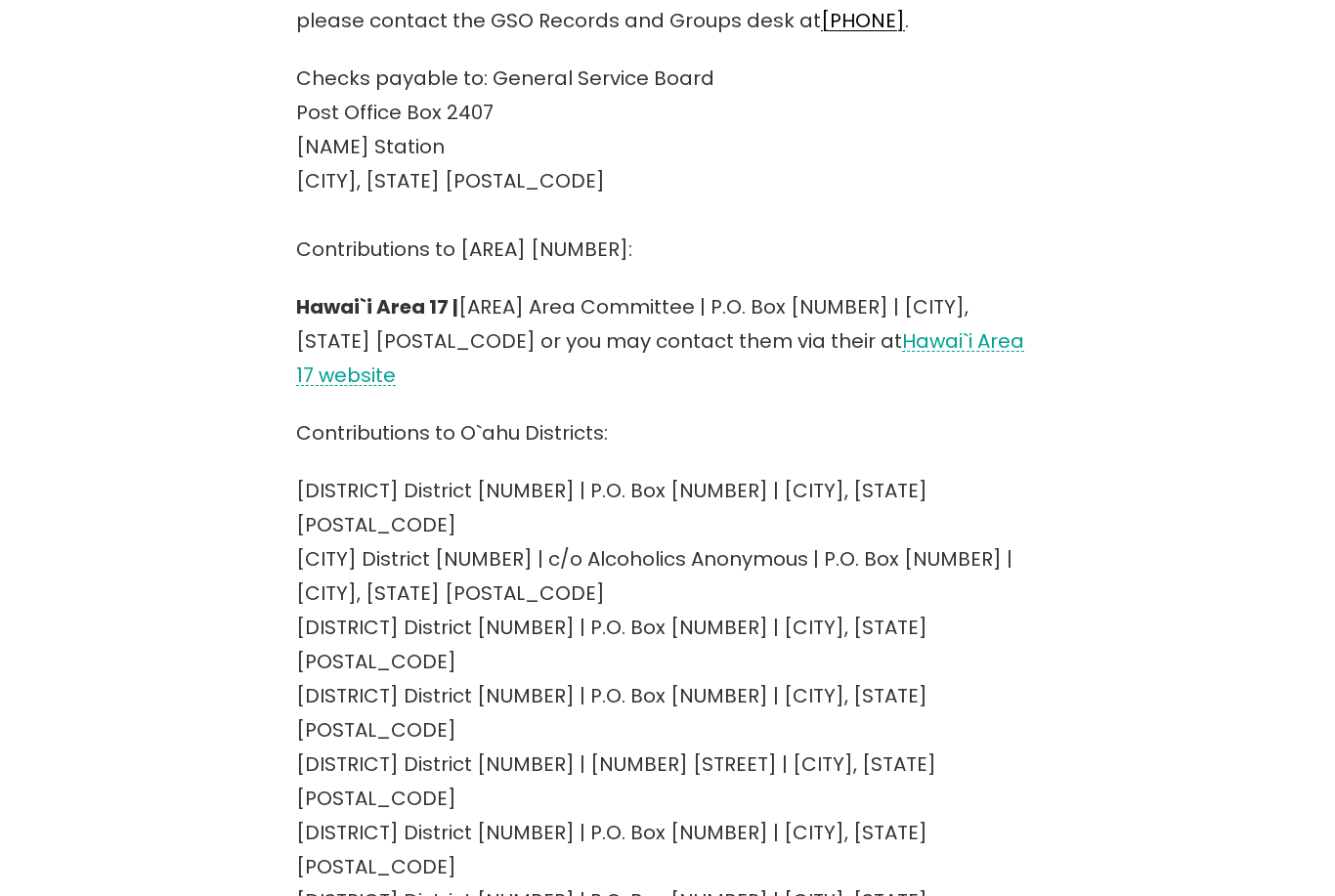 scroll, scrollTop: 1387, scrollLeft: 0, axis: vertical 